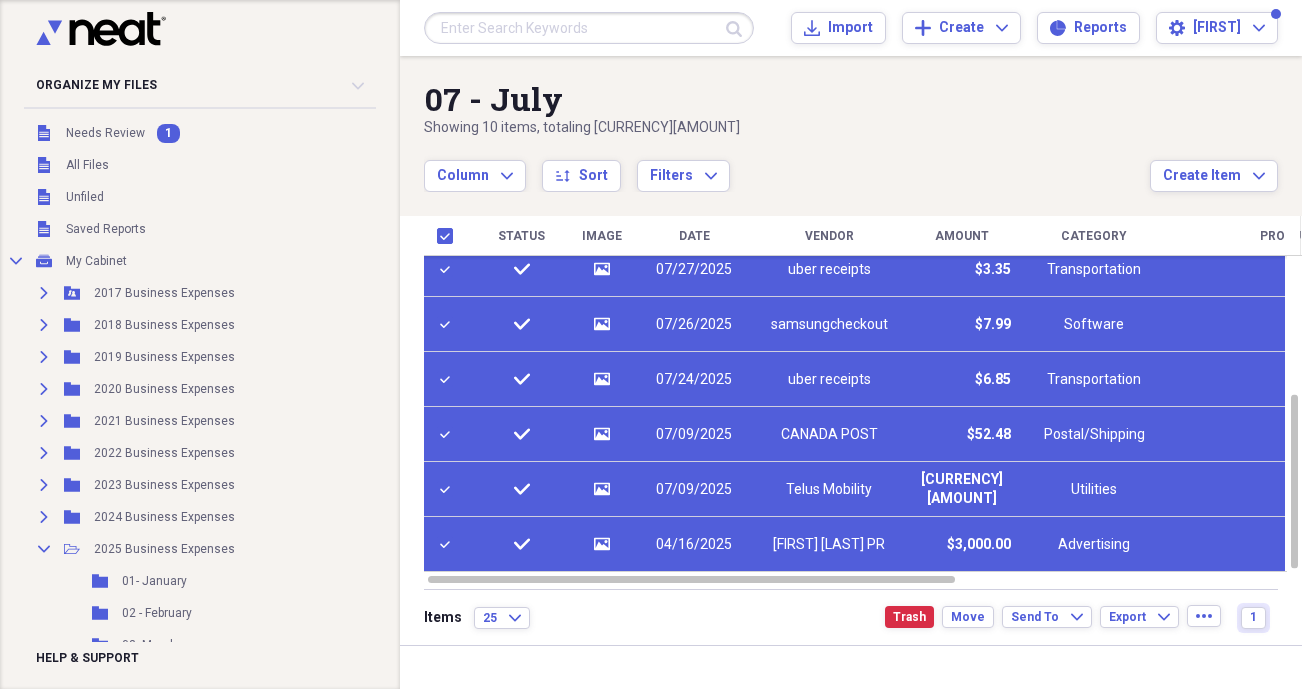 scroll, scrollTop: 0, scrollLeft: 0, axis: both 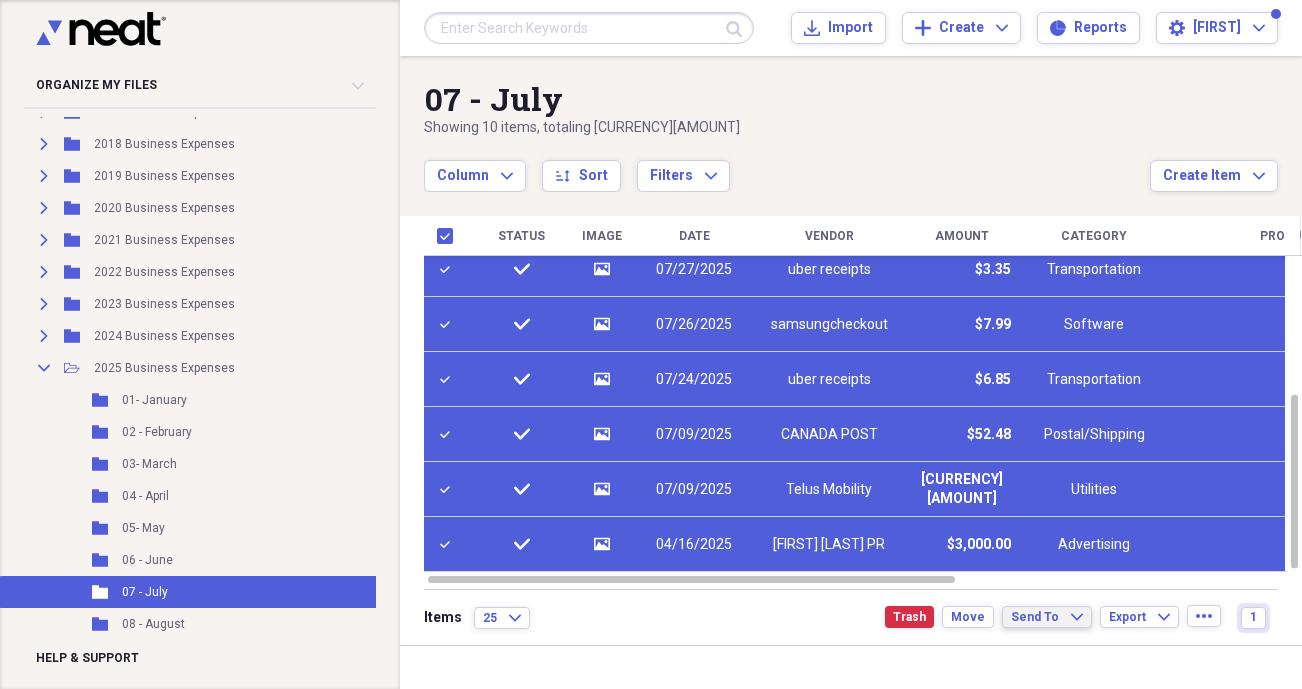 click on "Send To" at bounding box center (1035, 617) 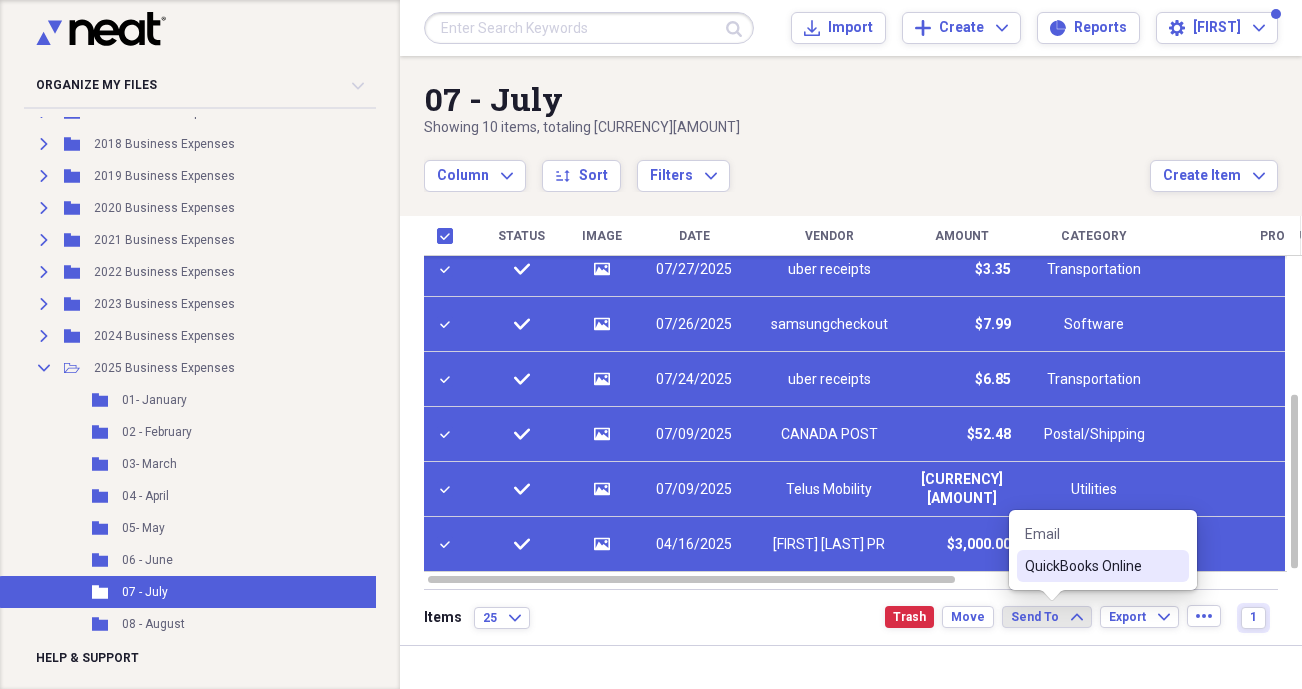 click on "QuickBooks Online" at bounding box center [1091, 566] 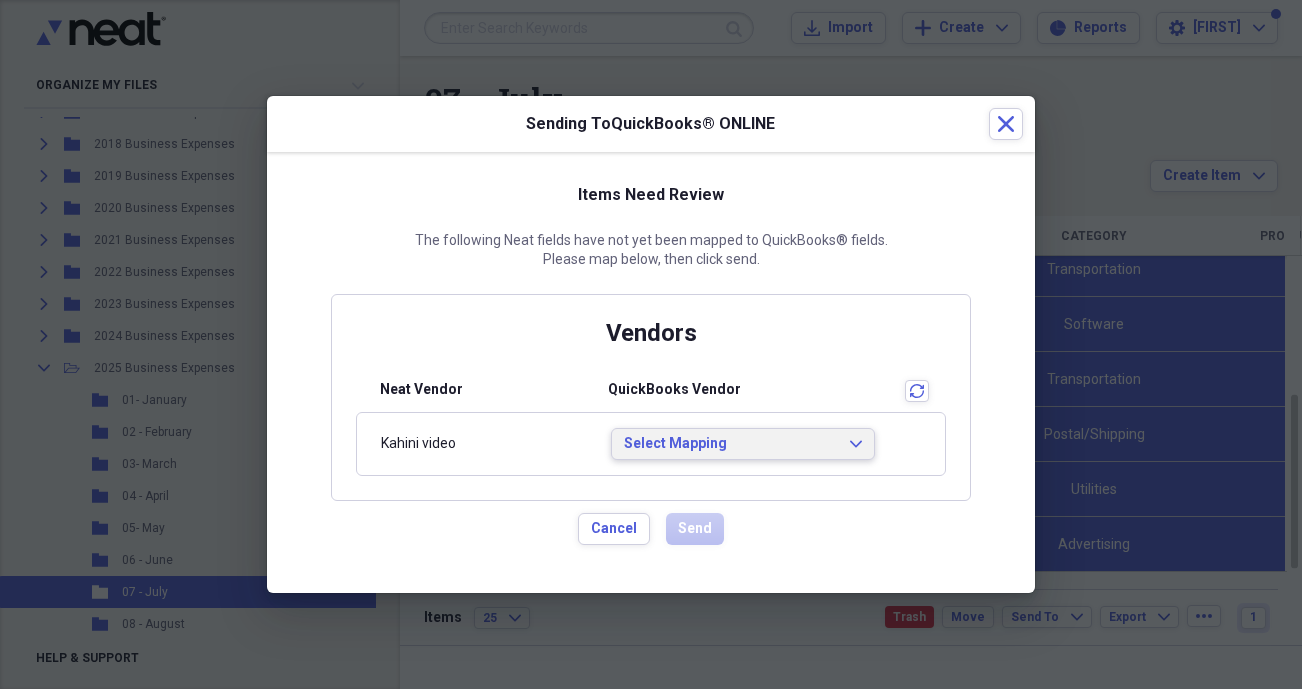 click on "Select Mapping" at bounding box center [731, 444] 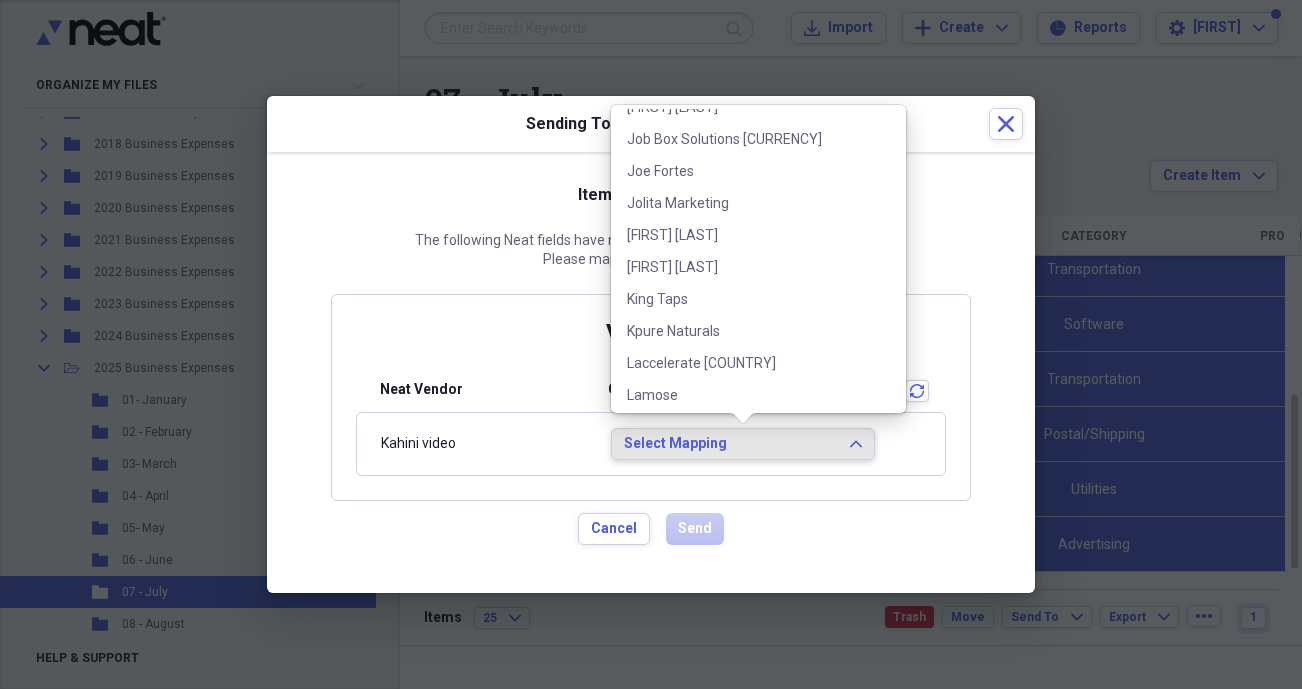 scroll, scrollTop: 6244, scrollLeft: 0, axis: vertical 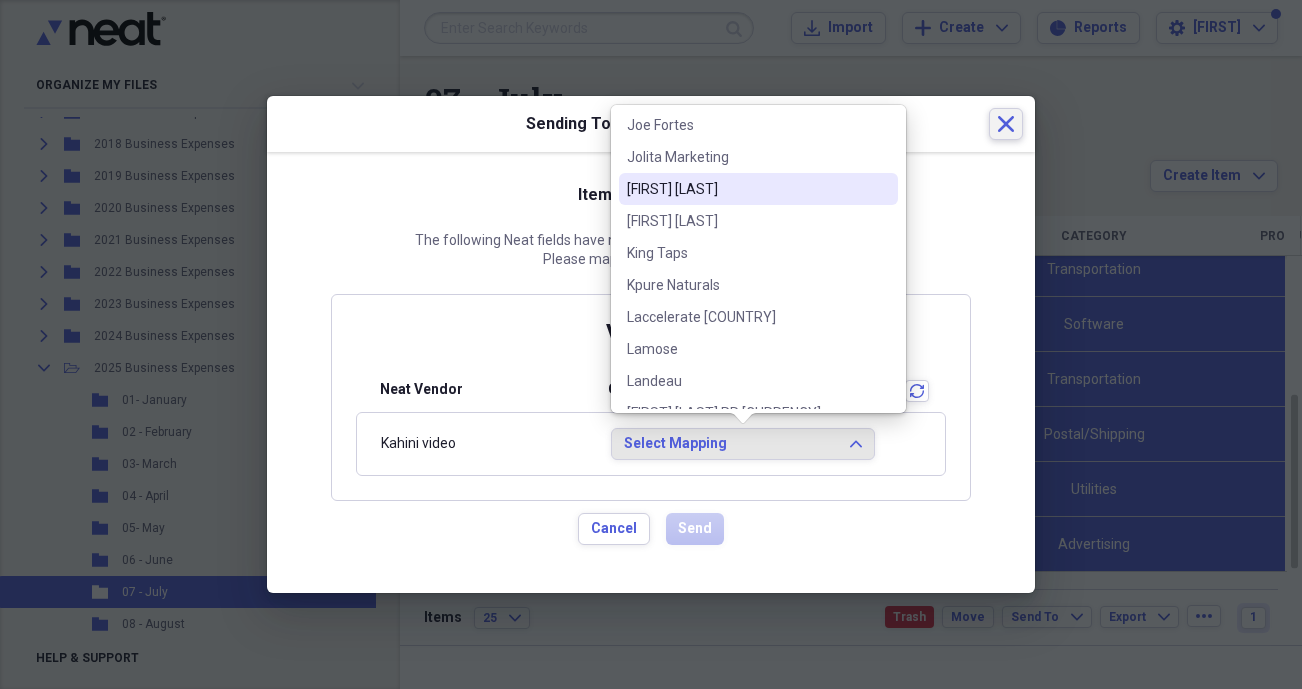 click on "Close" 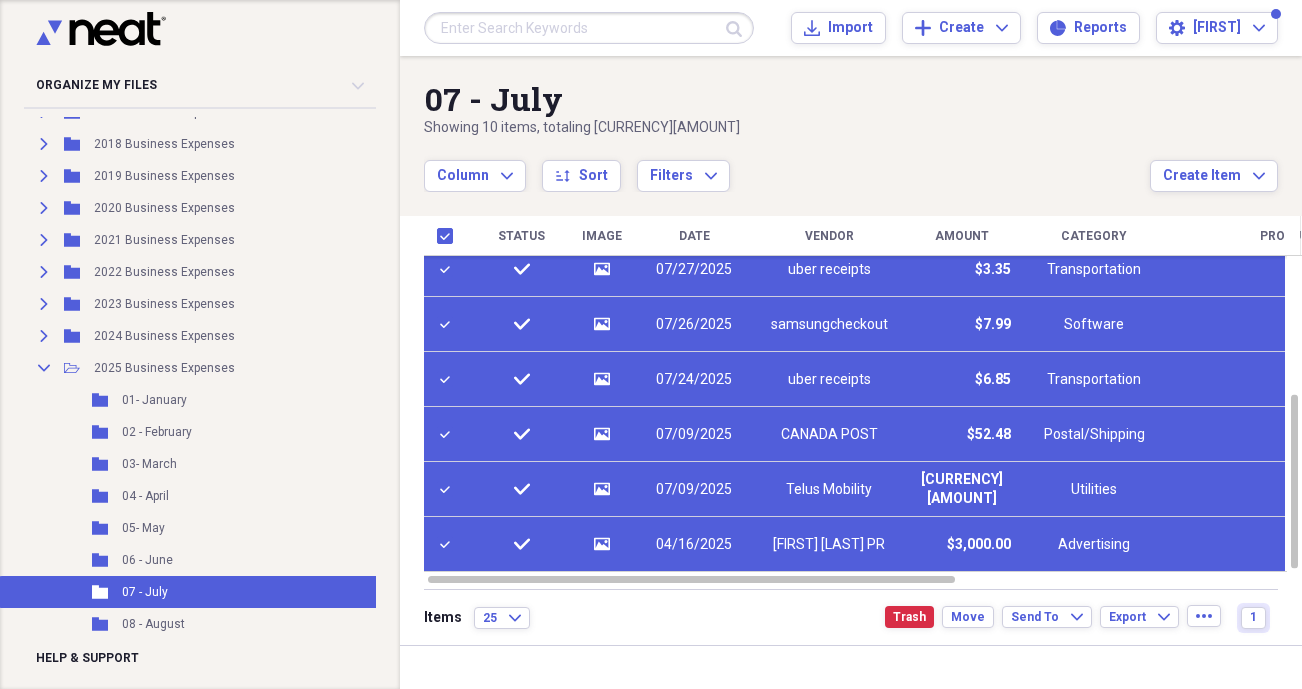 scroll, scrollTop: 0, scrollLeft: 0, axis: both 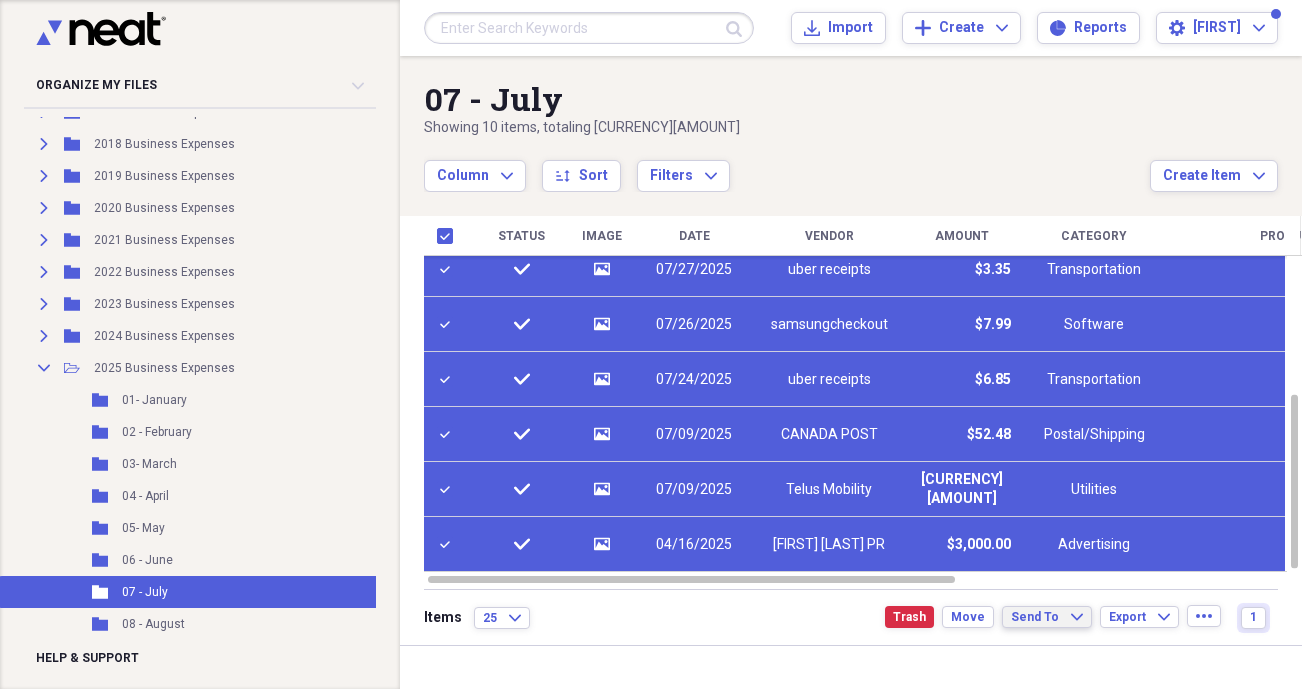click on "Expand" 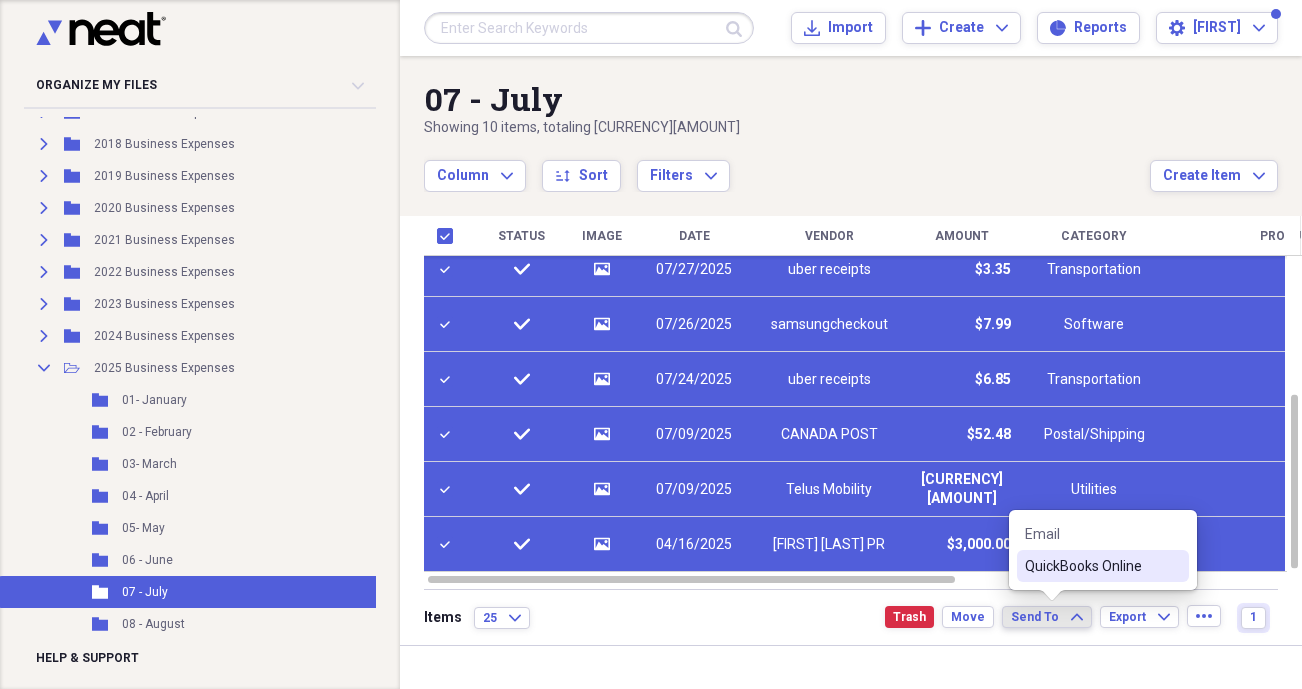 click on "QuickBooks Online" at bounding box center [1091, 566] 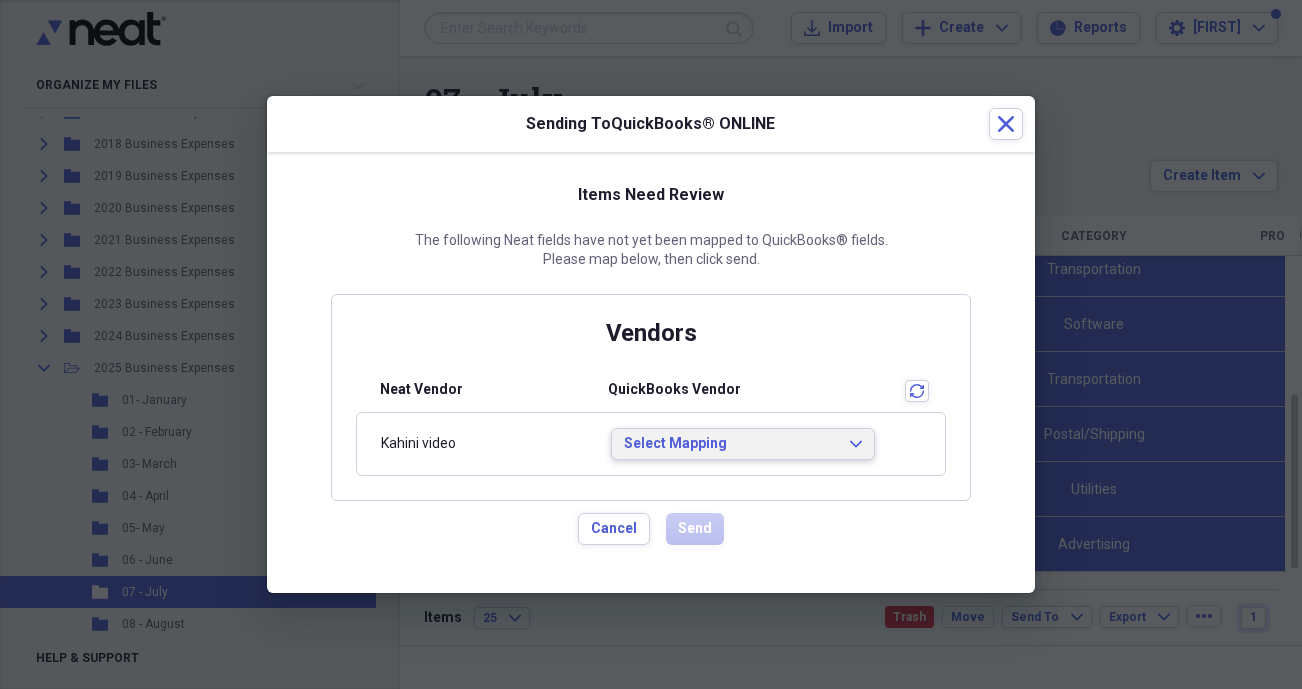 click on "Select Mapping" at bounding box center (731, 444) 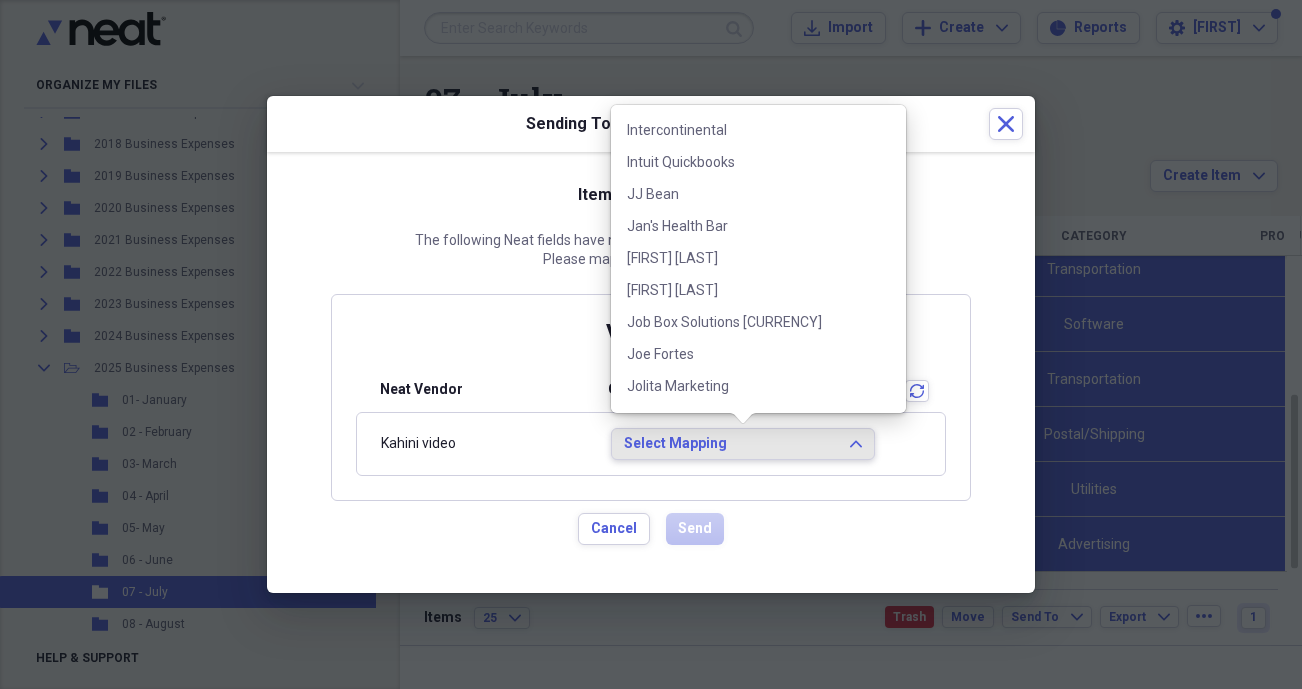 scroll, scrollTop: 5965, scrollLeft: 0, axis: vertical 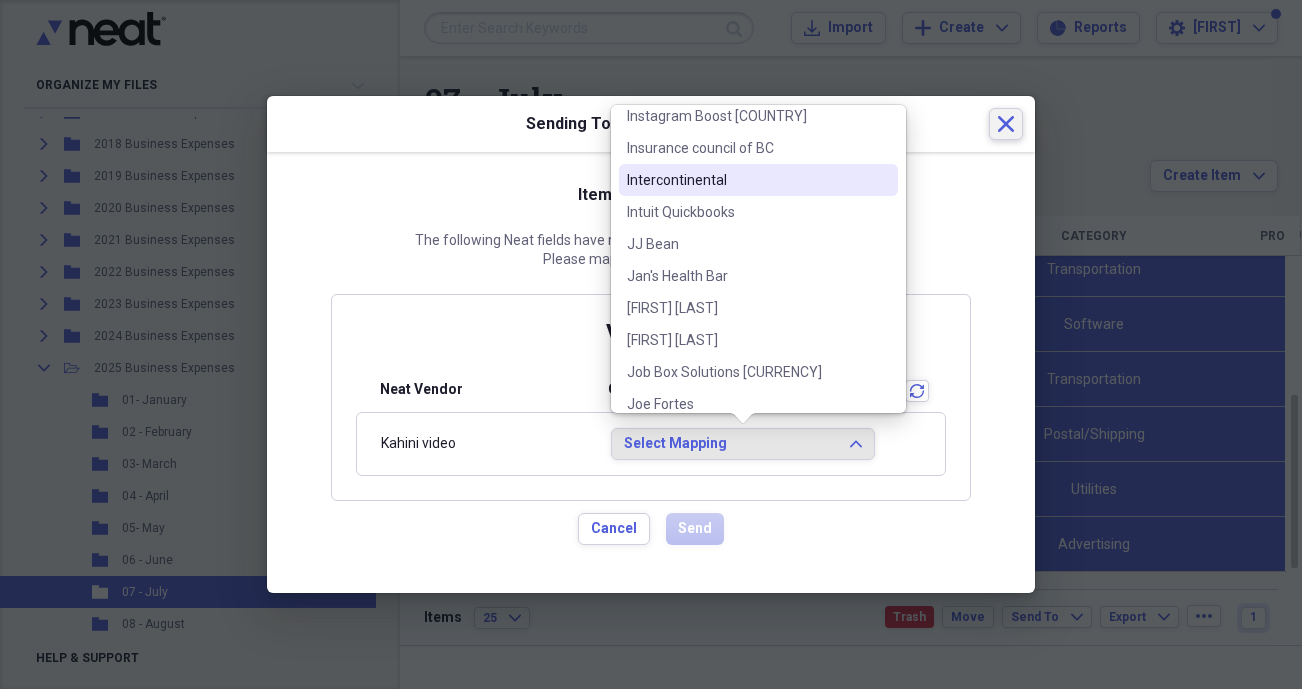 click on "Close" at bounding box center (1006, 124) 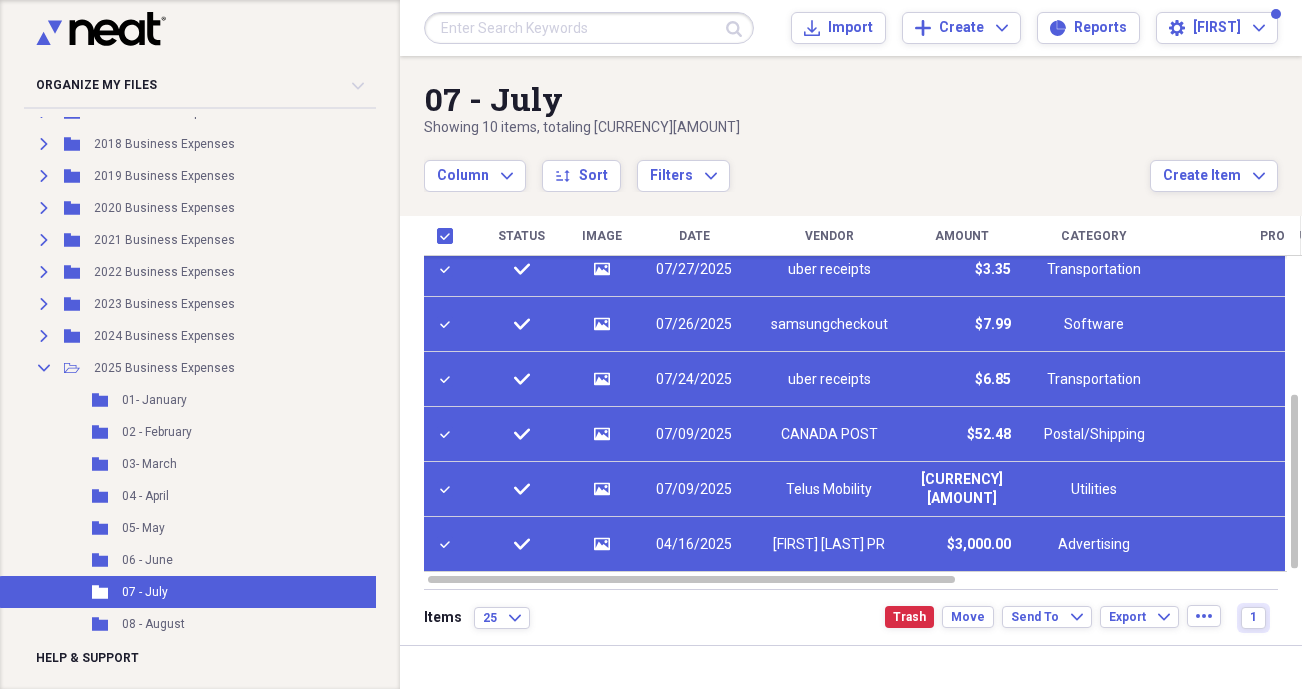 scroll, scrollTop: 0, scrollLeft: 0, axis: both 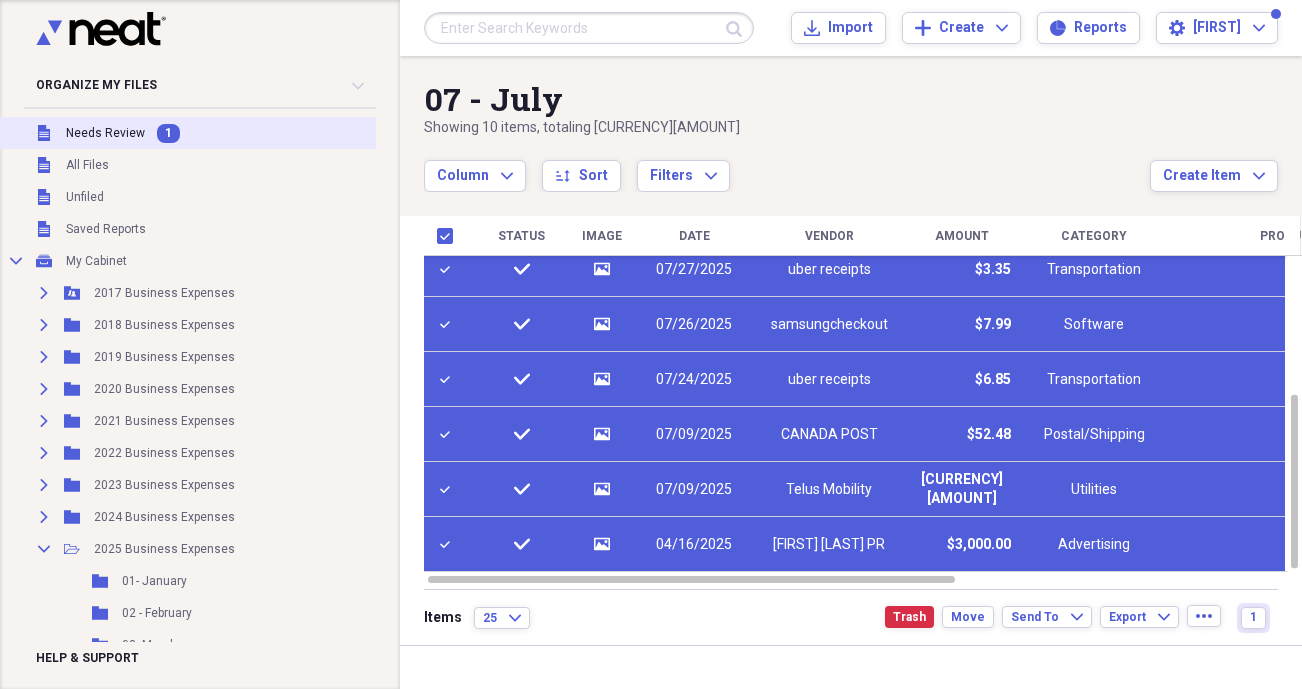 click on "Unfiled Needs Review 1" at bounding box center [193, 133] 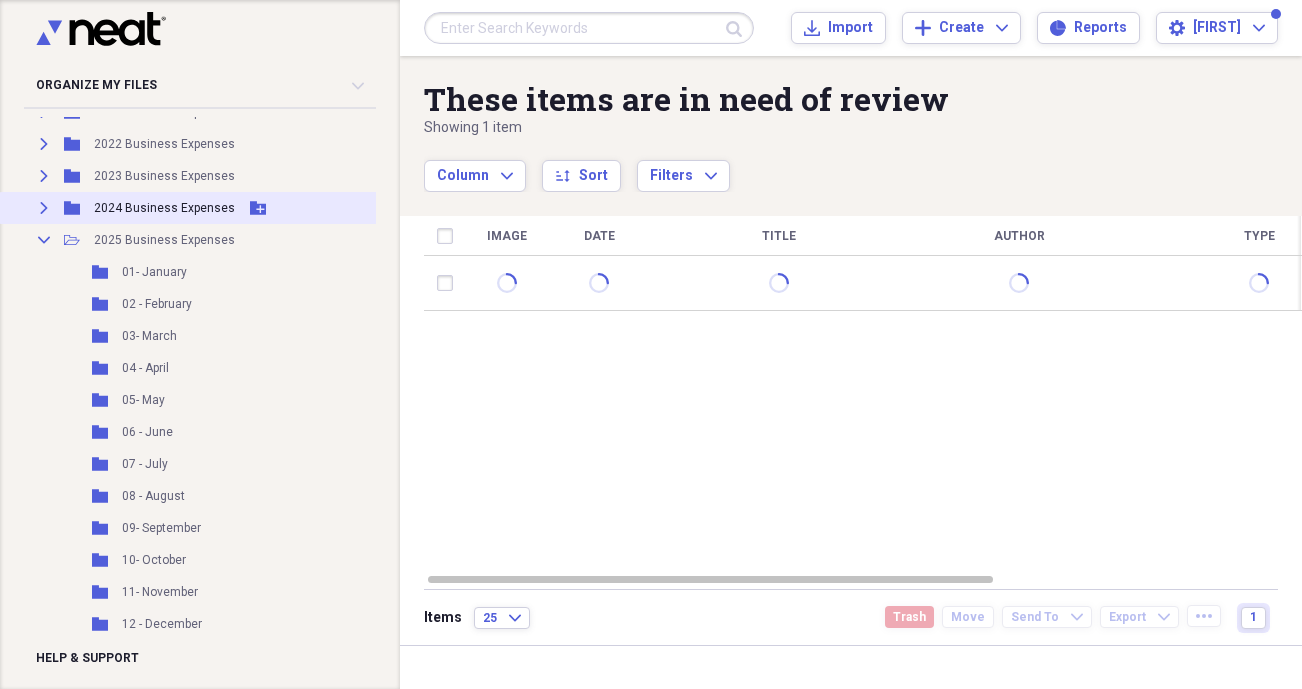 scroll, scrollTop: 318, scrollLeft: 0, axis: vertical 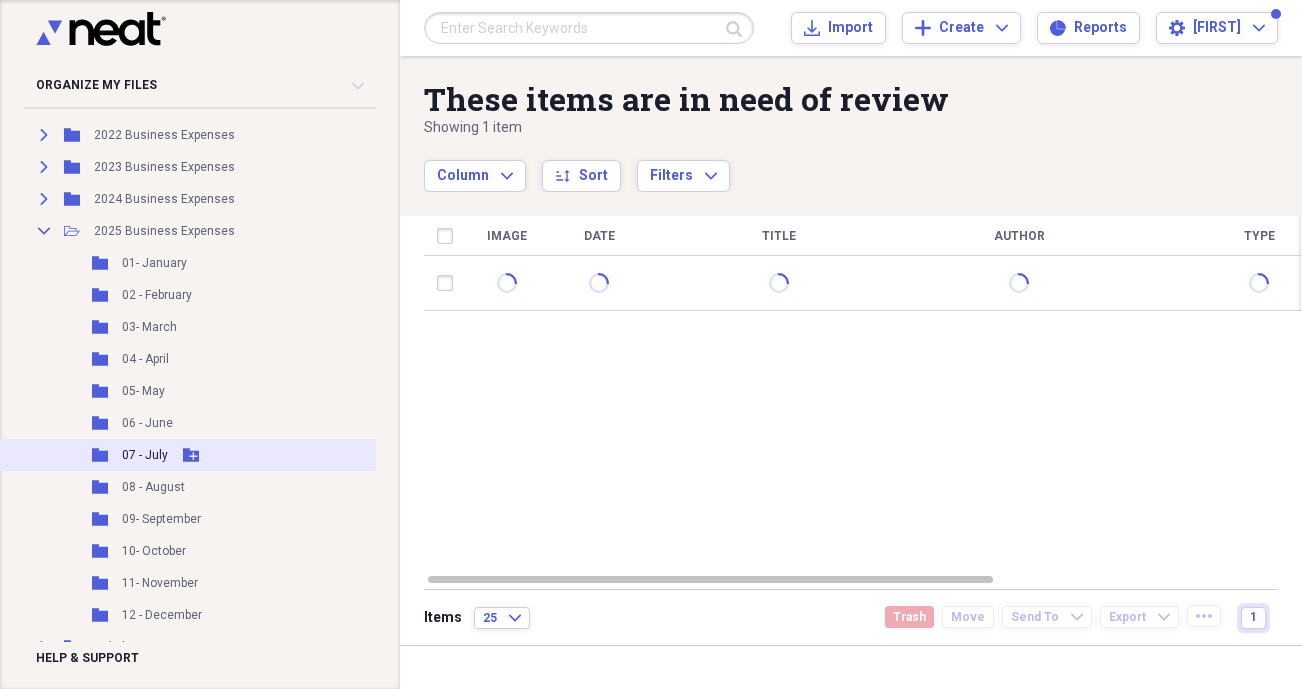click on "07 - July" at bounding box center [145, 455] 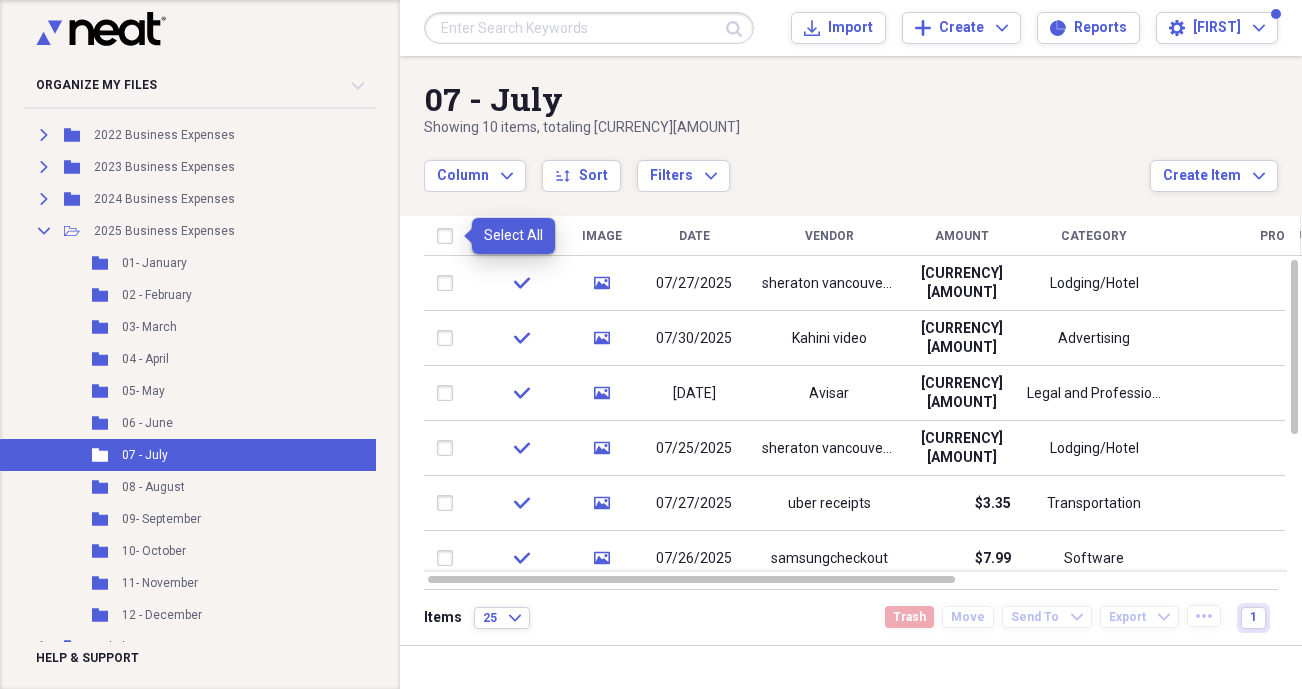 click at bounding box center (449, 236) 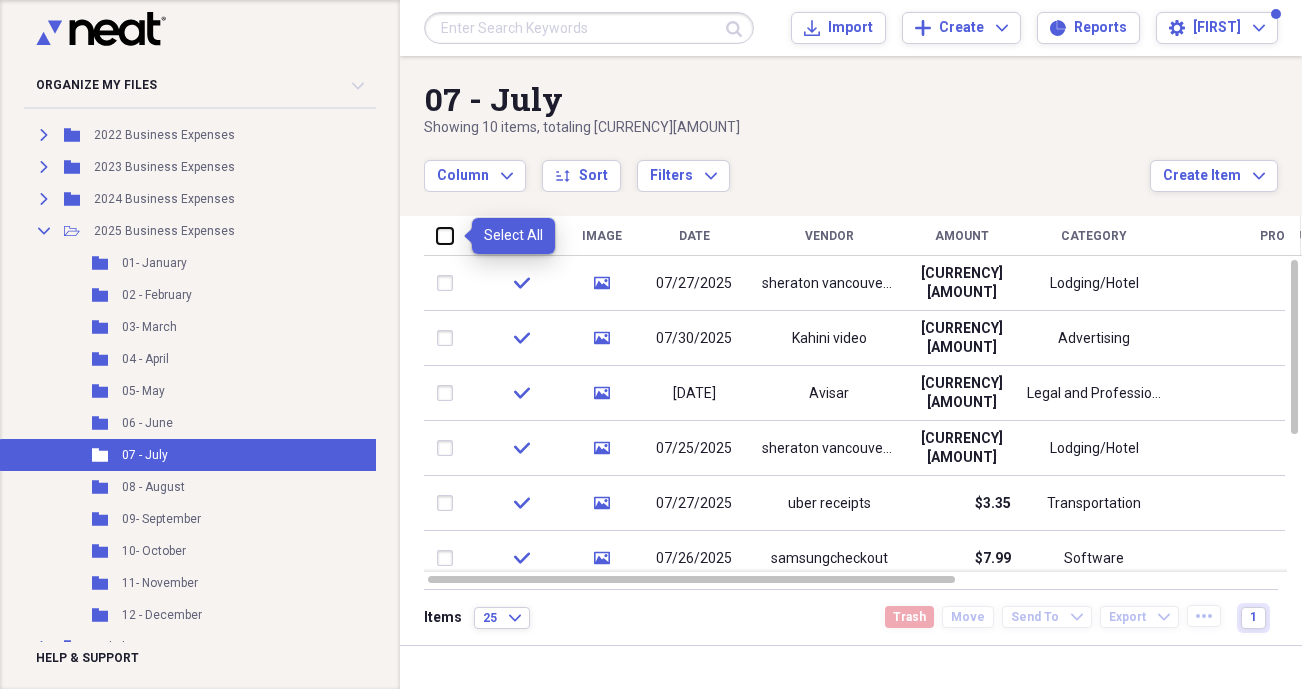 click at bounding box center [437, 235] 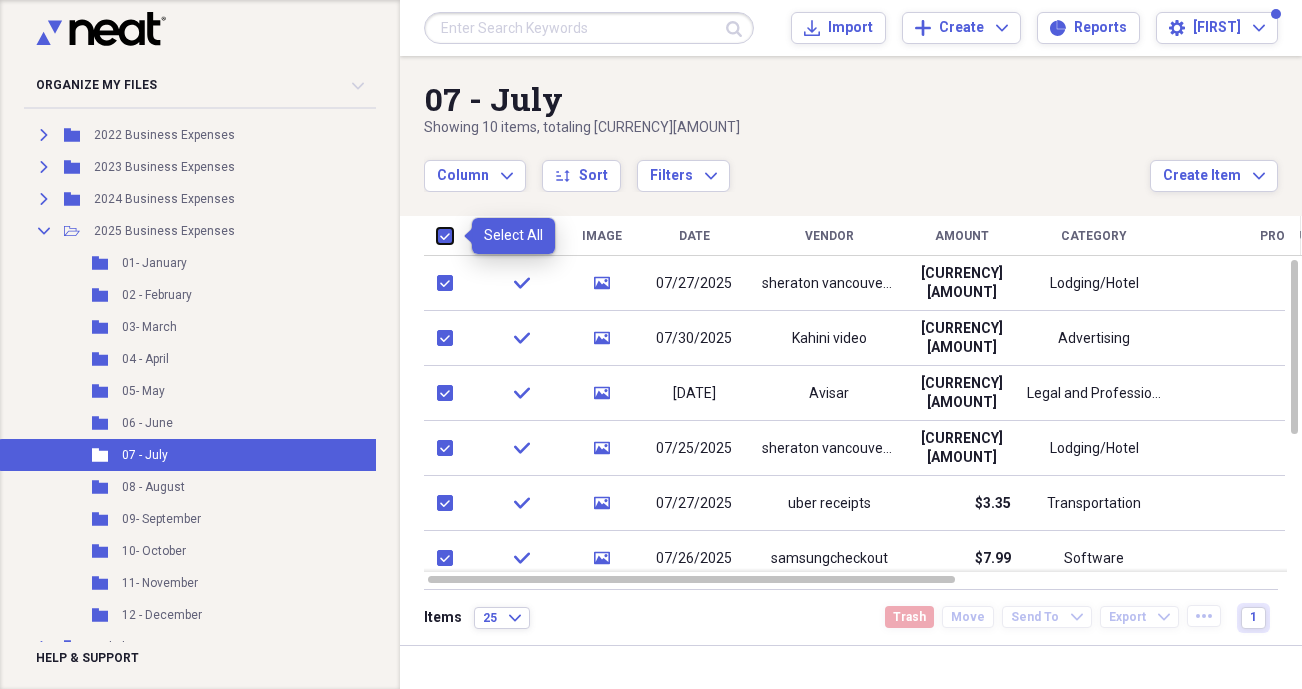 checkbox on "true" 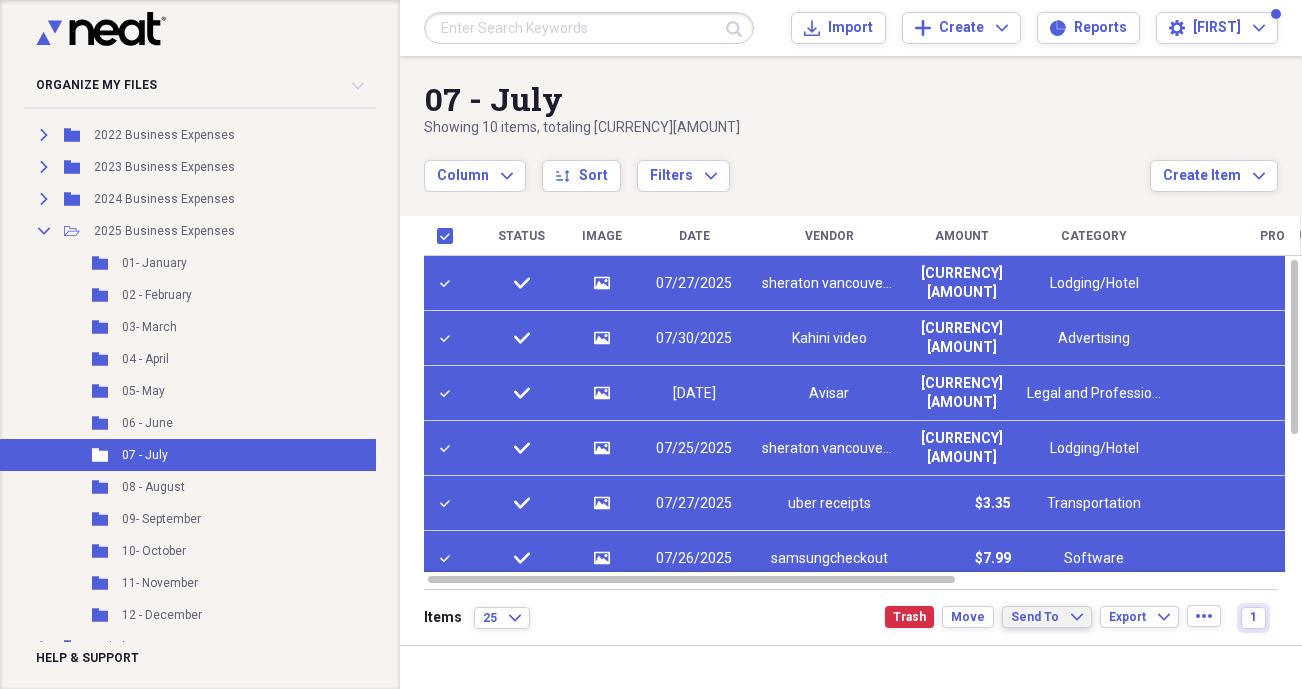 click on "Send To" at bounding box center [1035, 617] 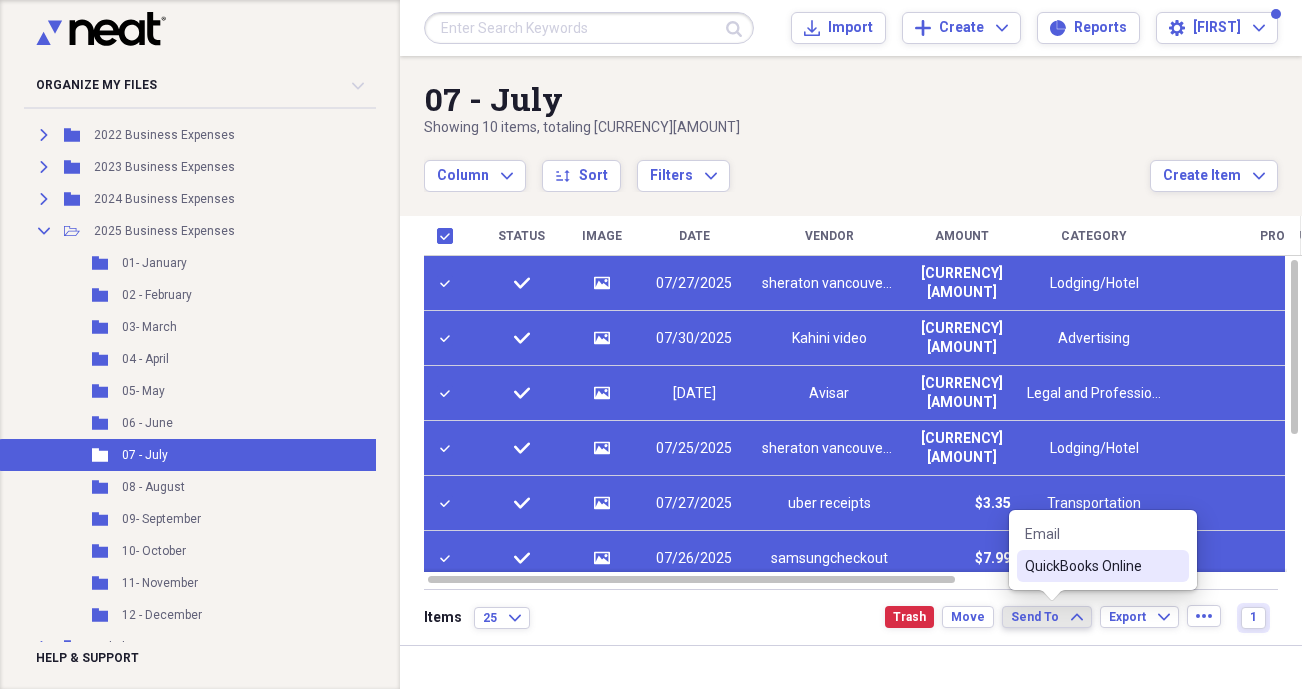 click on "QuickBooks Online" at bounding box center [1091, 566] 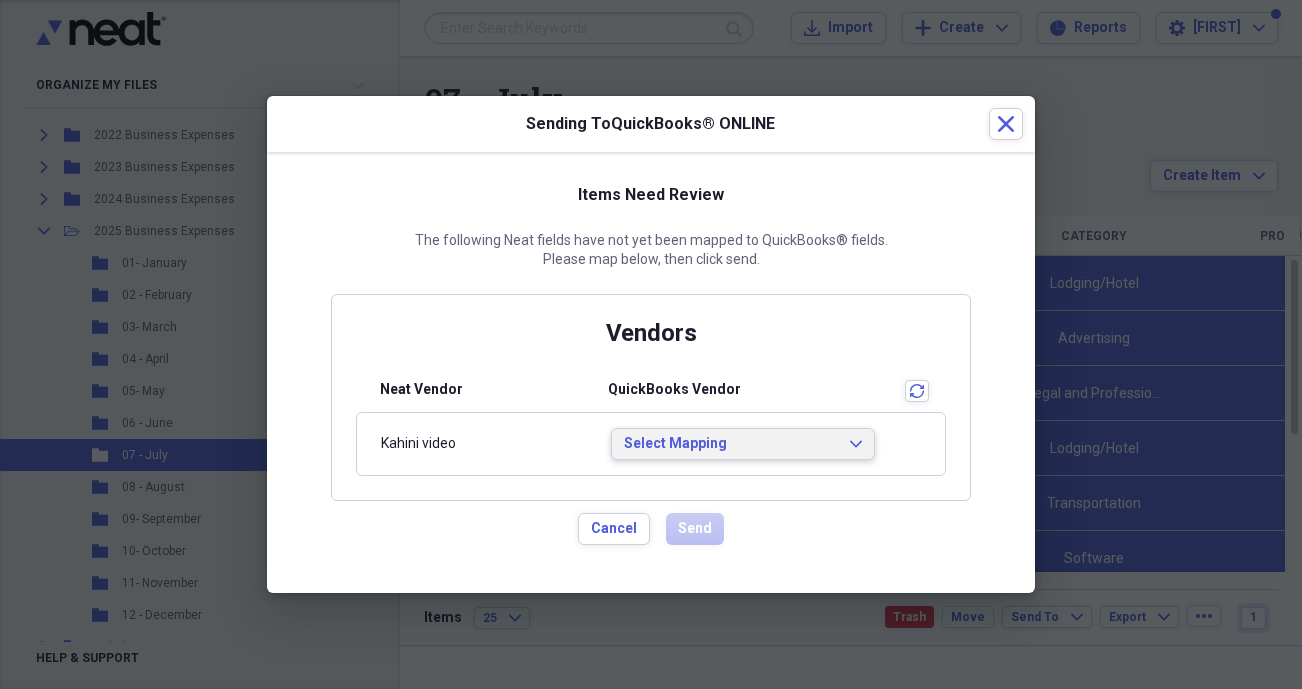click on "Select Mapping" at bounding box center [731, 444] 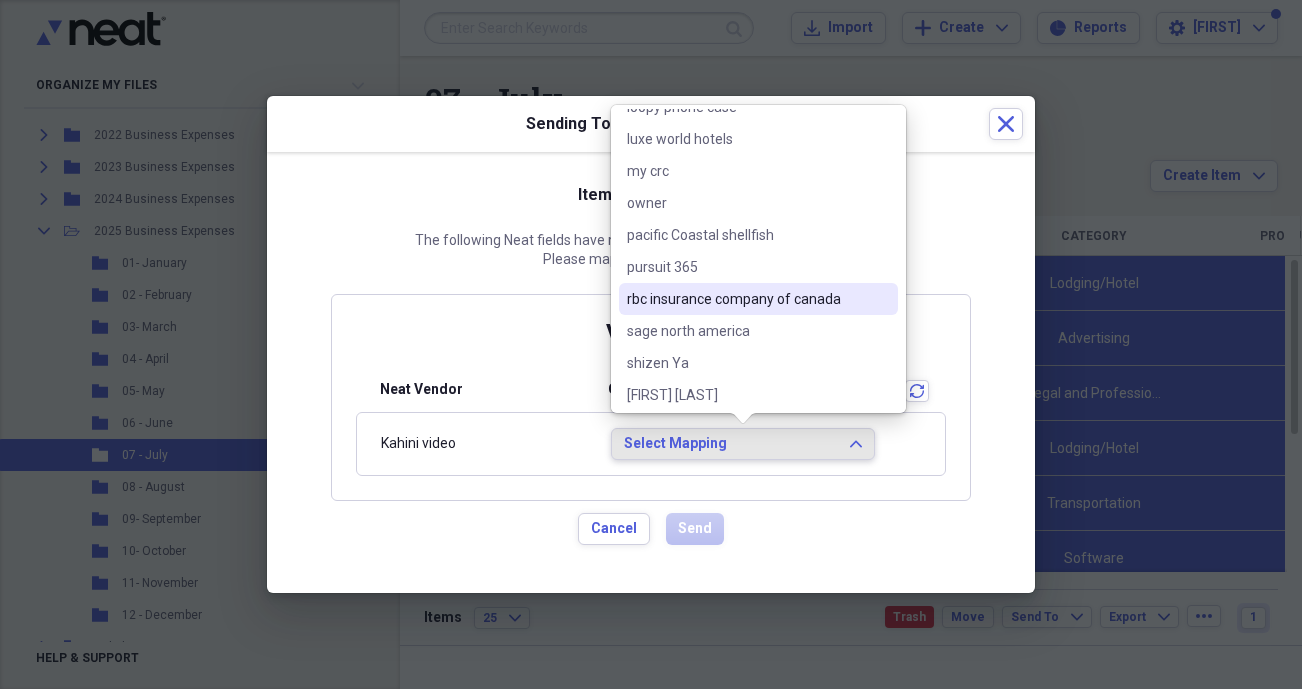 scroll, scrollTop: 13052, scrollLeft: 0, axis: vertical 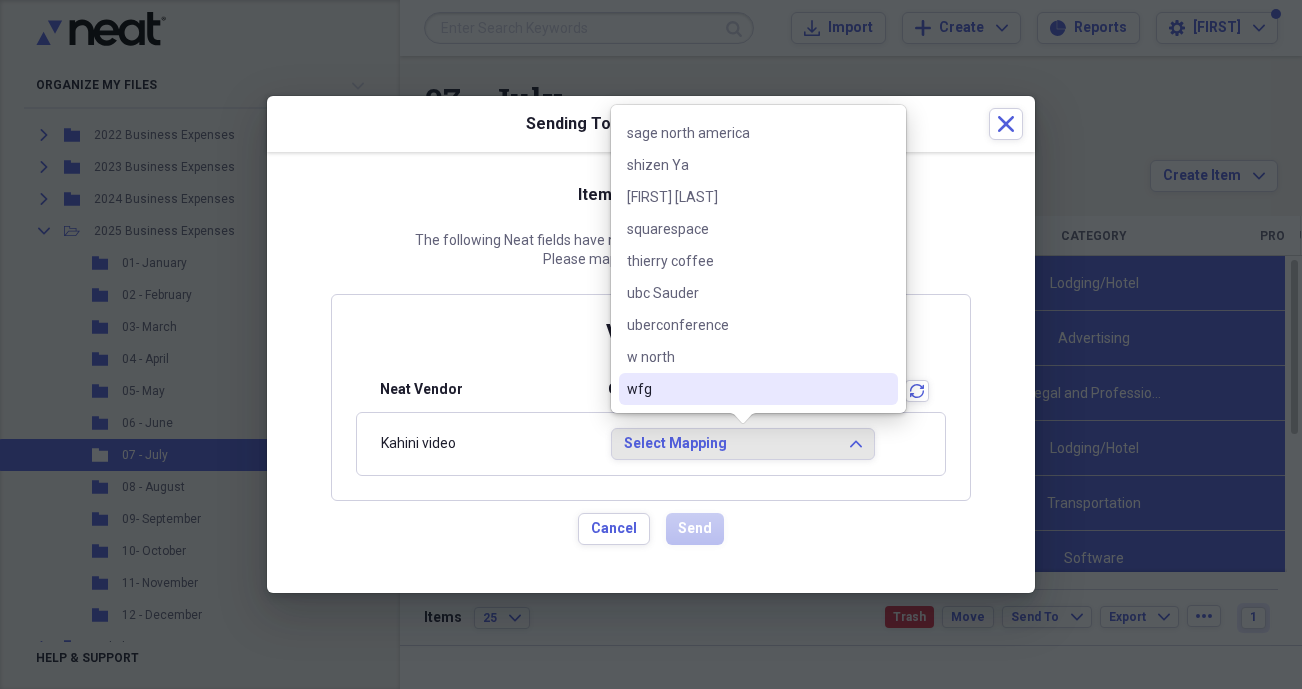 click on "Vendors Neat Vendor QuickBooks Vendor transactions Kahini video Select Mapping Expand" at bounding box center (651, 397) 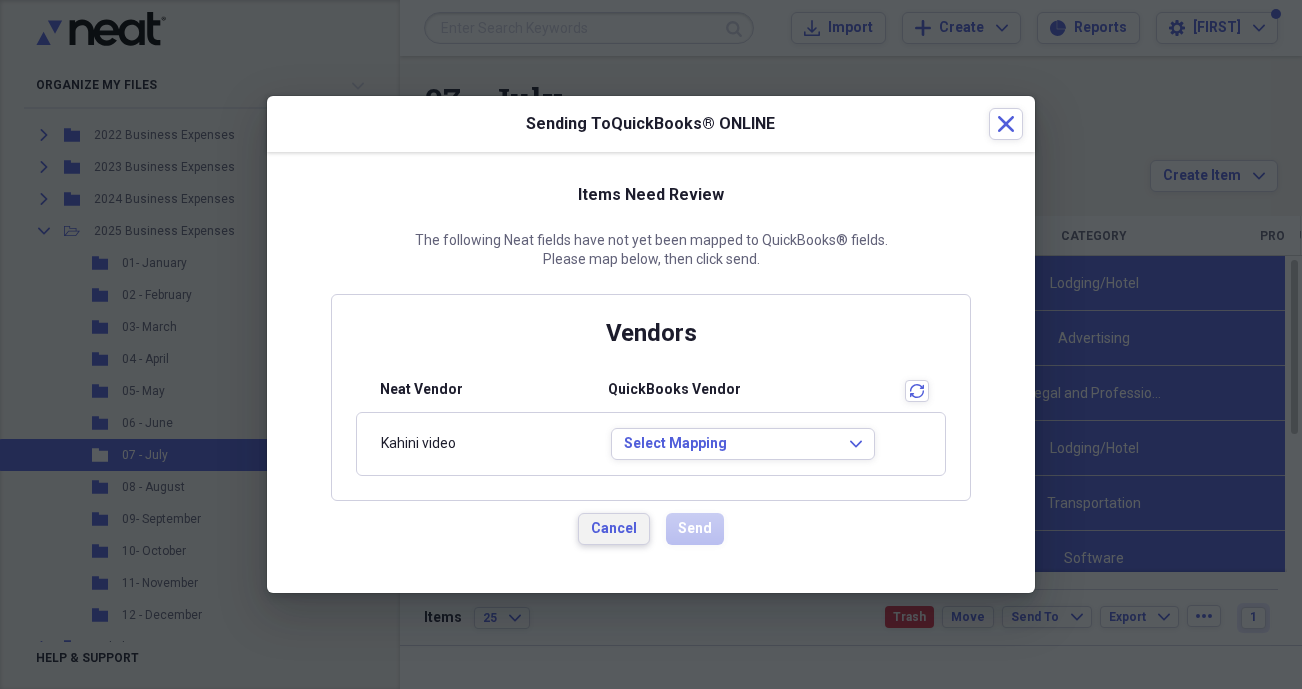 click on "Cancel" at bounding box center (614, 529) 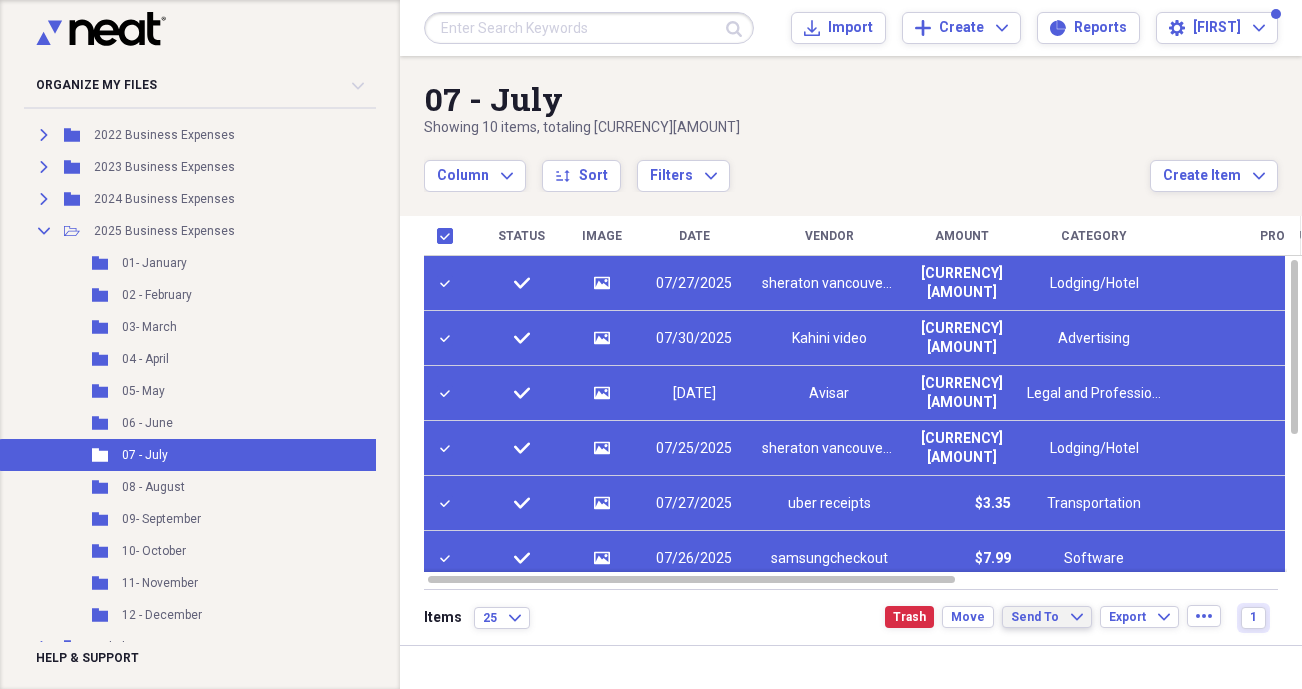 click on "Send To Expand" at bounding box center (1047, 617) 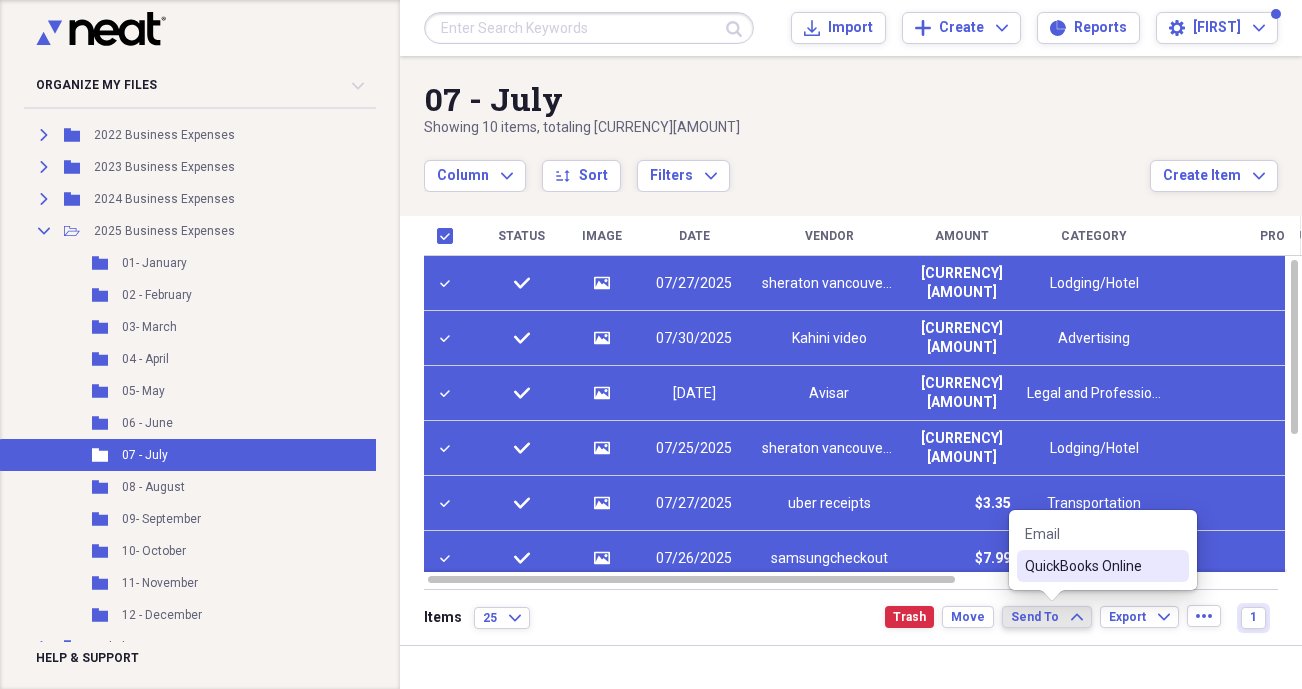 click on "QuickBooks Online" at bounding box center [1091, 566] 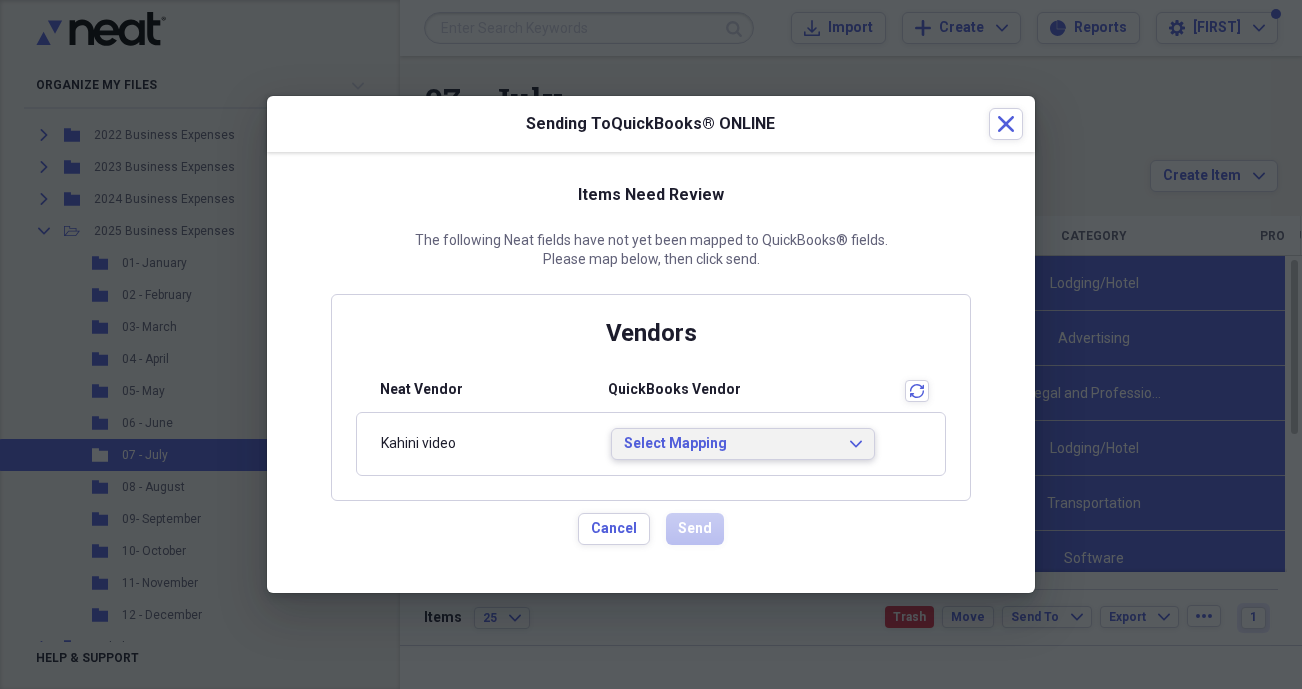 click on "Select Mapping Expand" at bounding box center (743, 444) 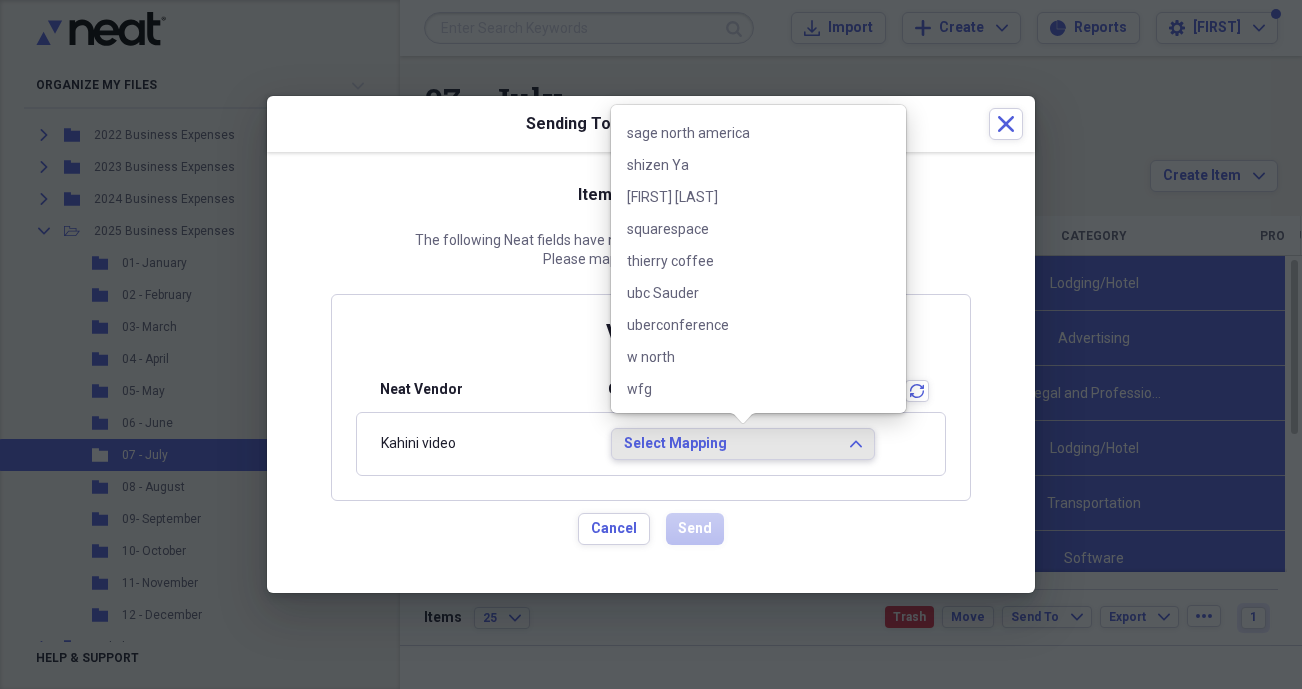 scroll, scrollTop: 13051, scrollLeft: 0, axis: vertical 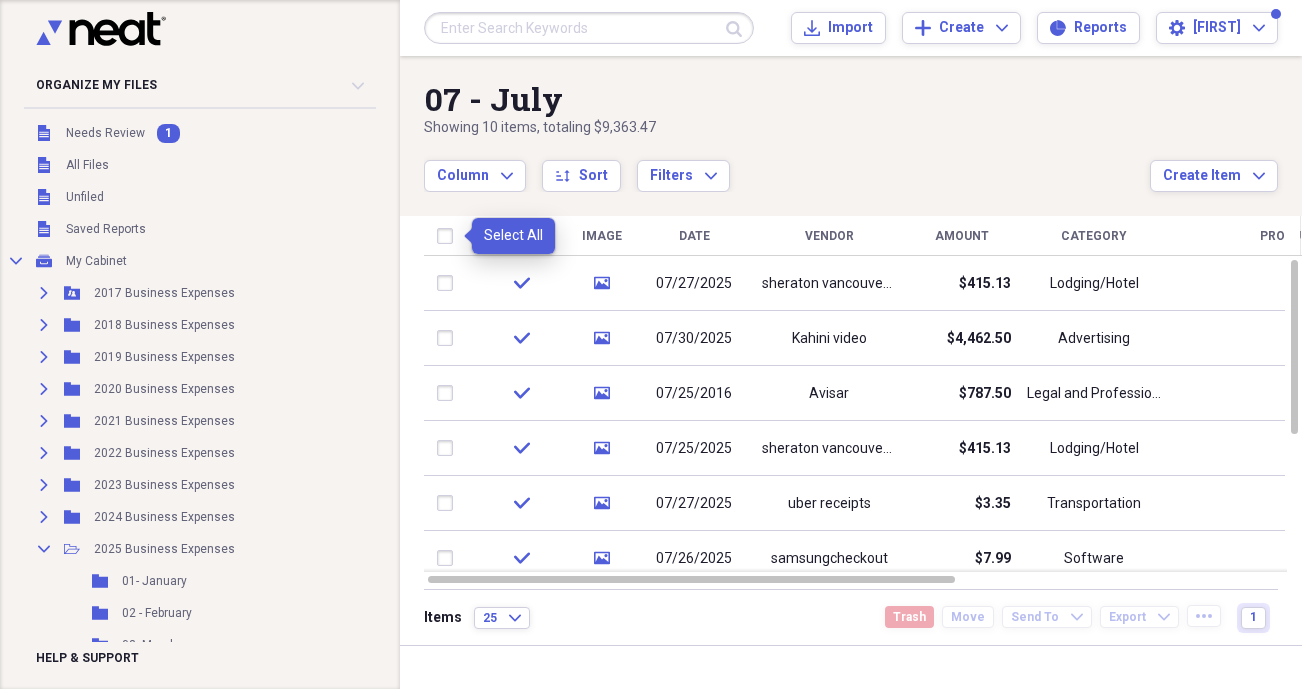 click at bounding box center (449, 236) 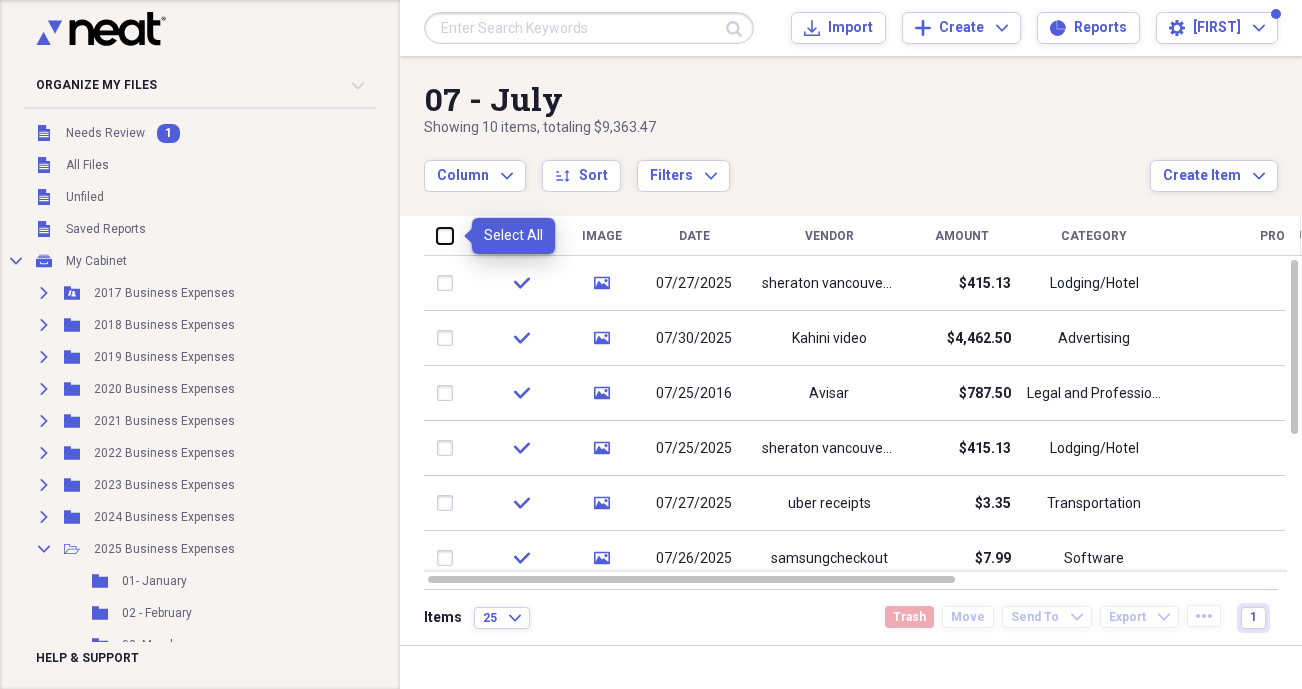 click at bounding box center [437, 235] 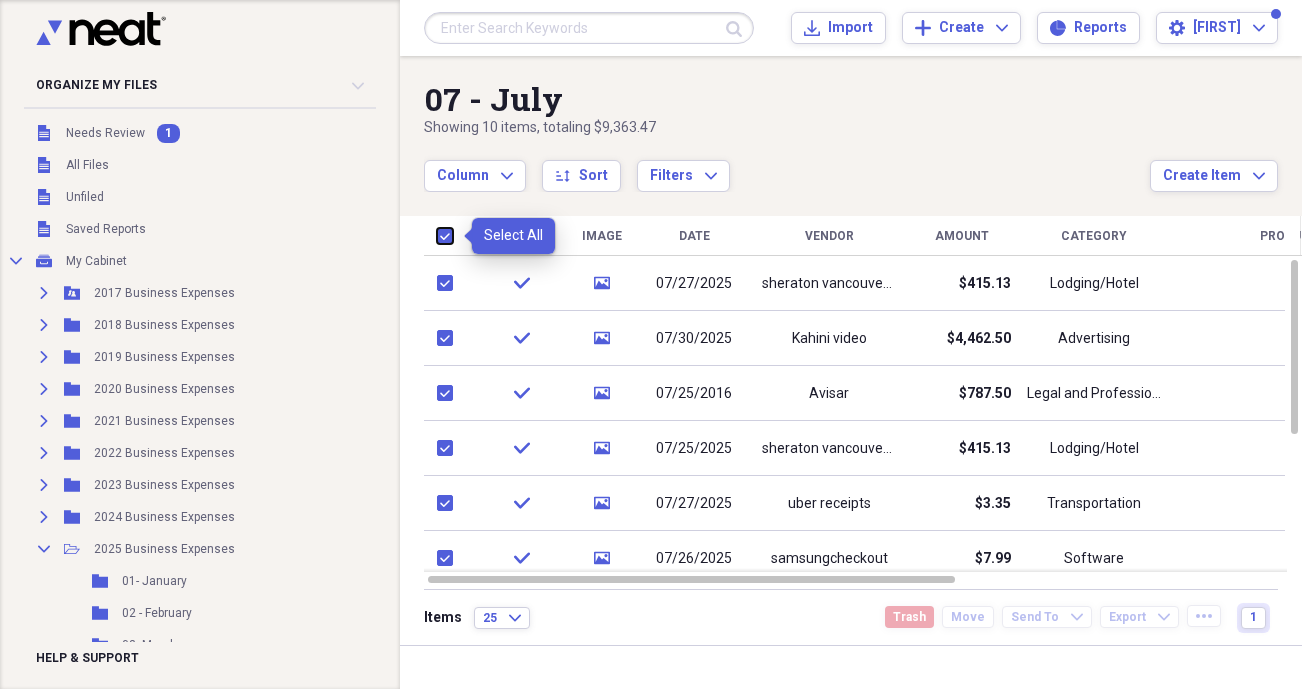 checkbox on "true" 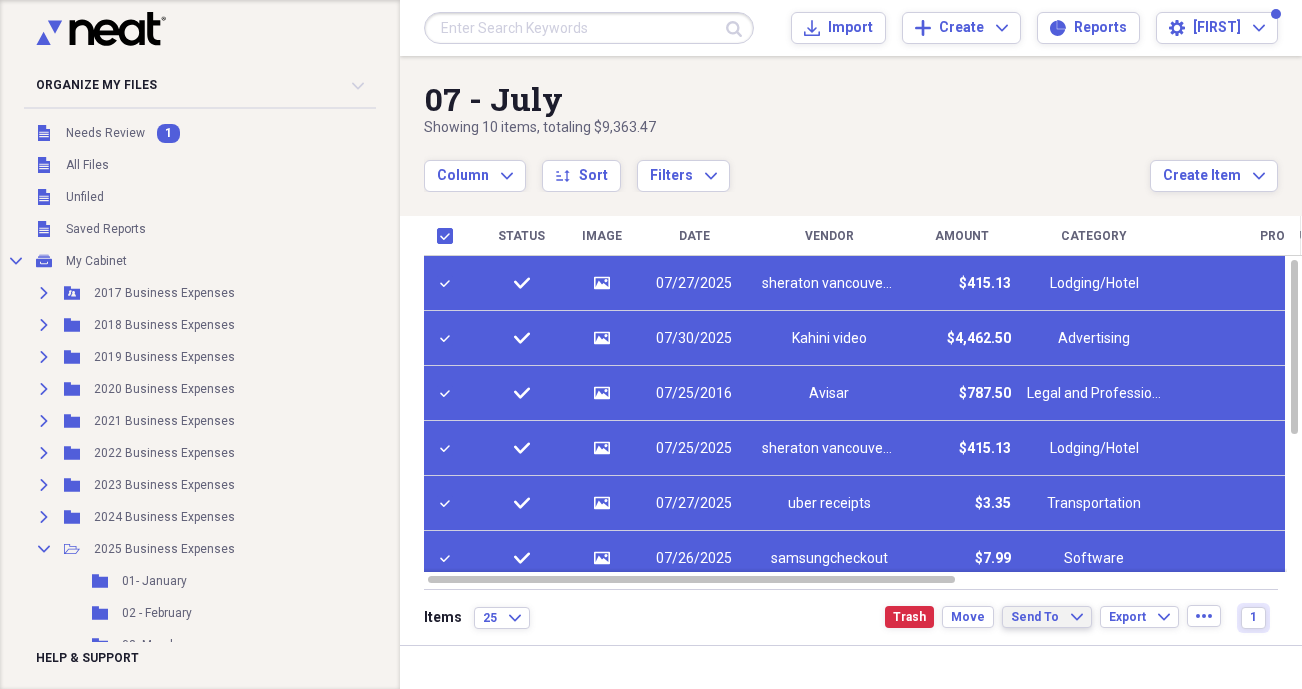 click on "Send To Expand" at bounding box center (1047, 617) 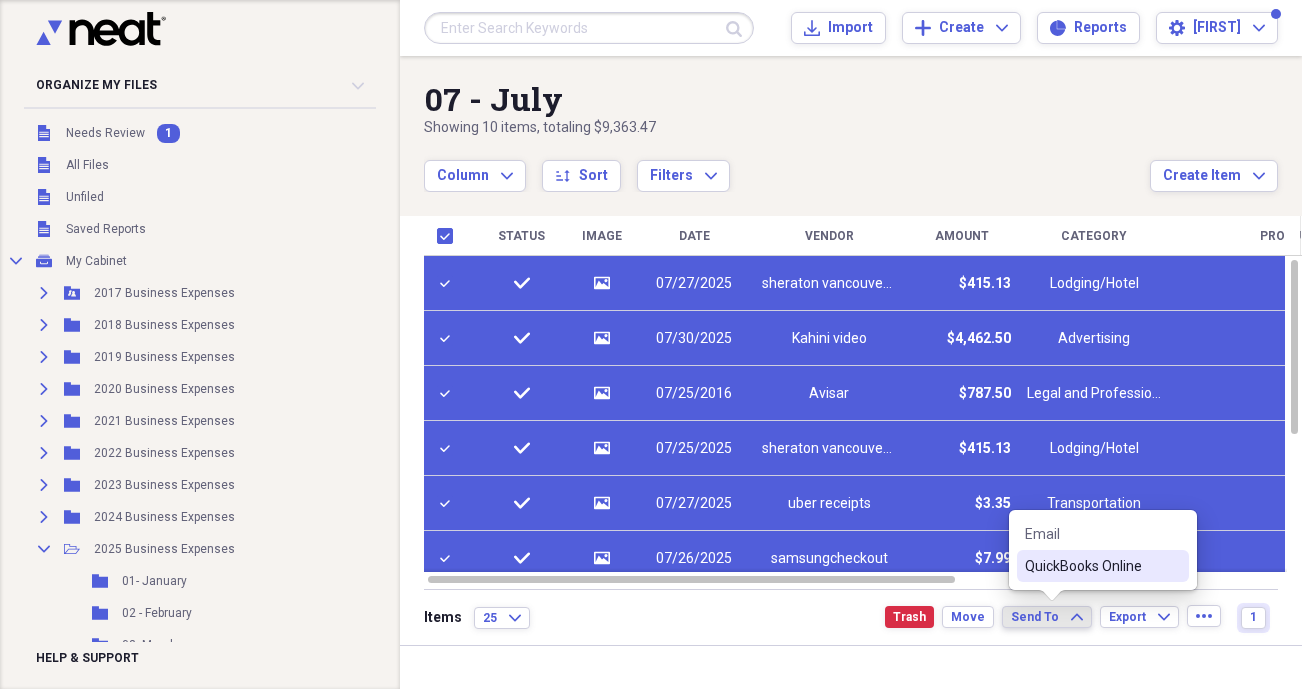 click on "QuickBooks Online" at bounding box center (1091, 566) 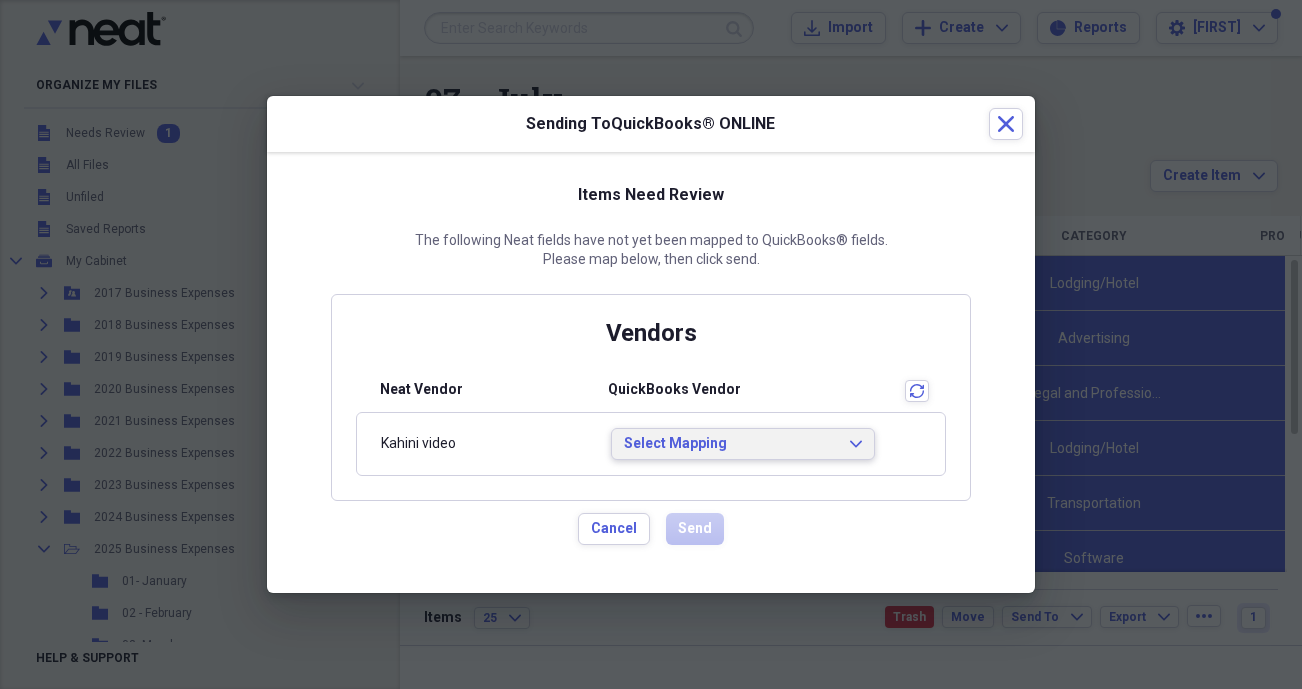 click on "Select Mapping Expand" at bounding box center (743, 444) 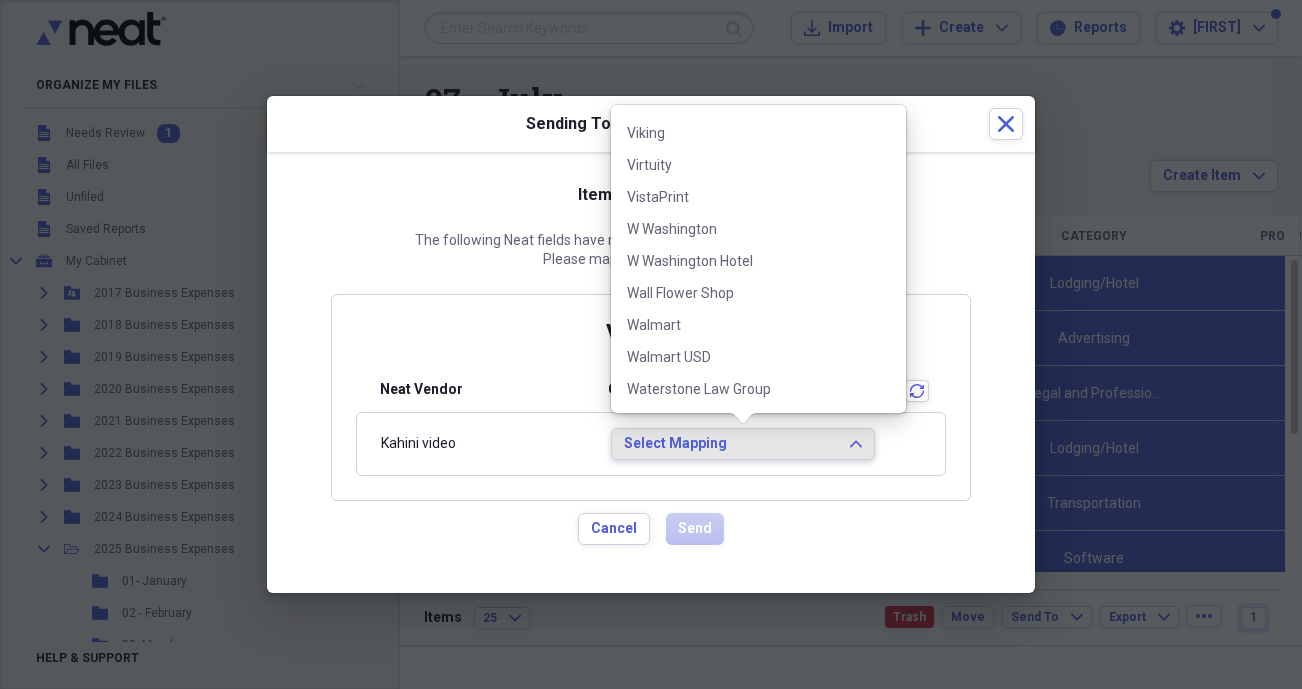 scroll, scrollTop: 11678, scrollLeft: 0, axis: vertical 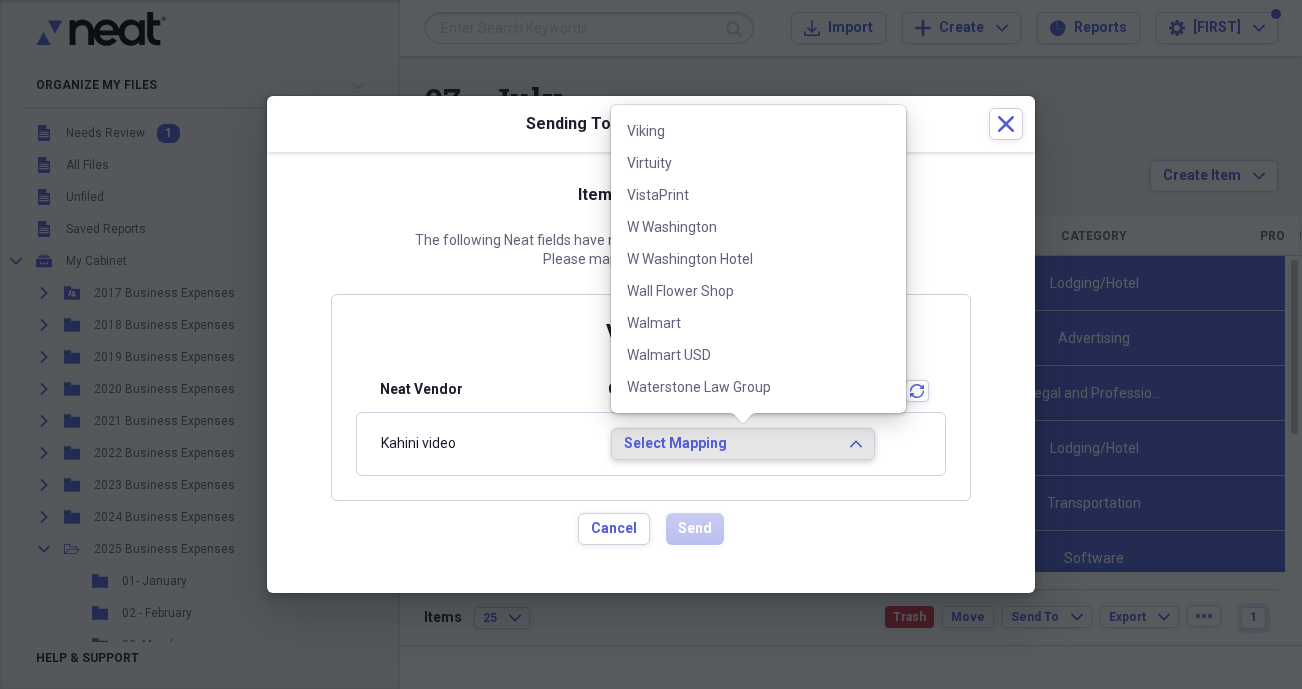 type 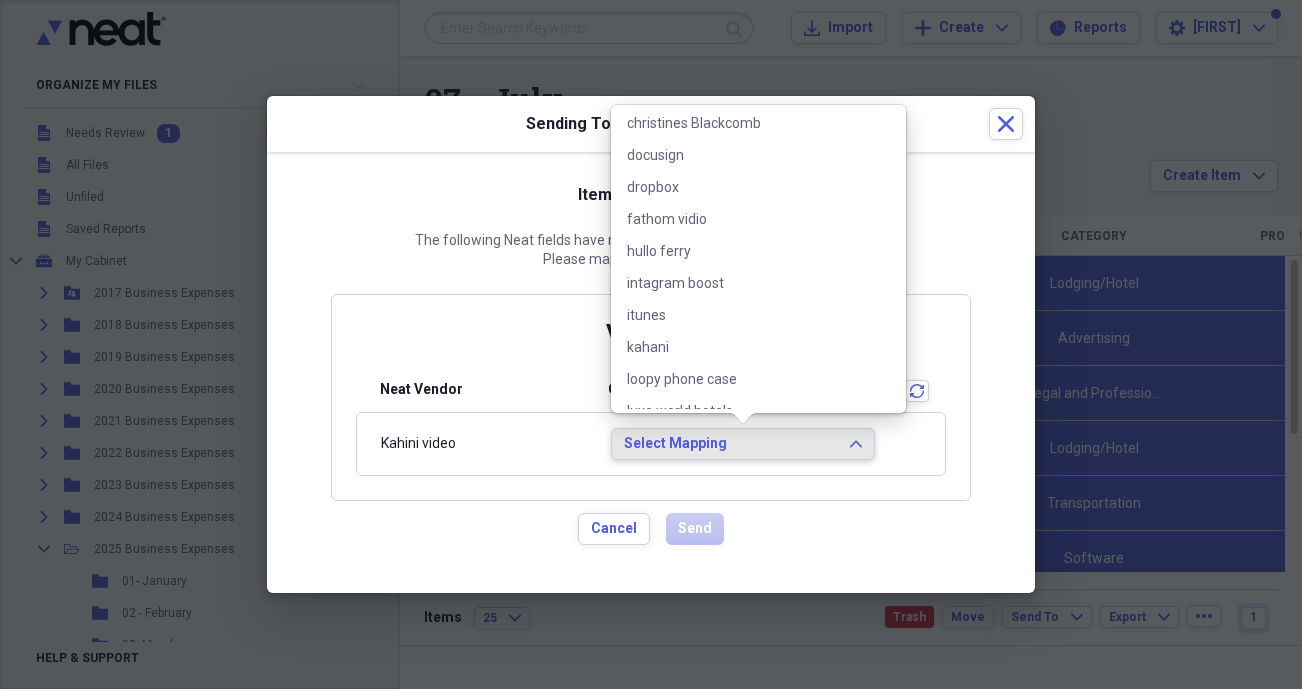 scroll, scrollTop: 12595, scrollLeft: 0, axis: vertical 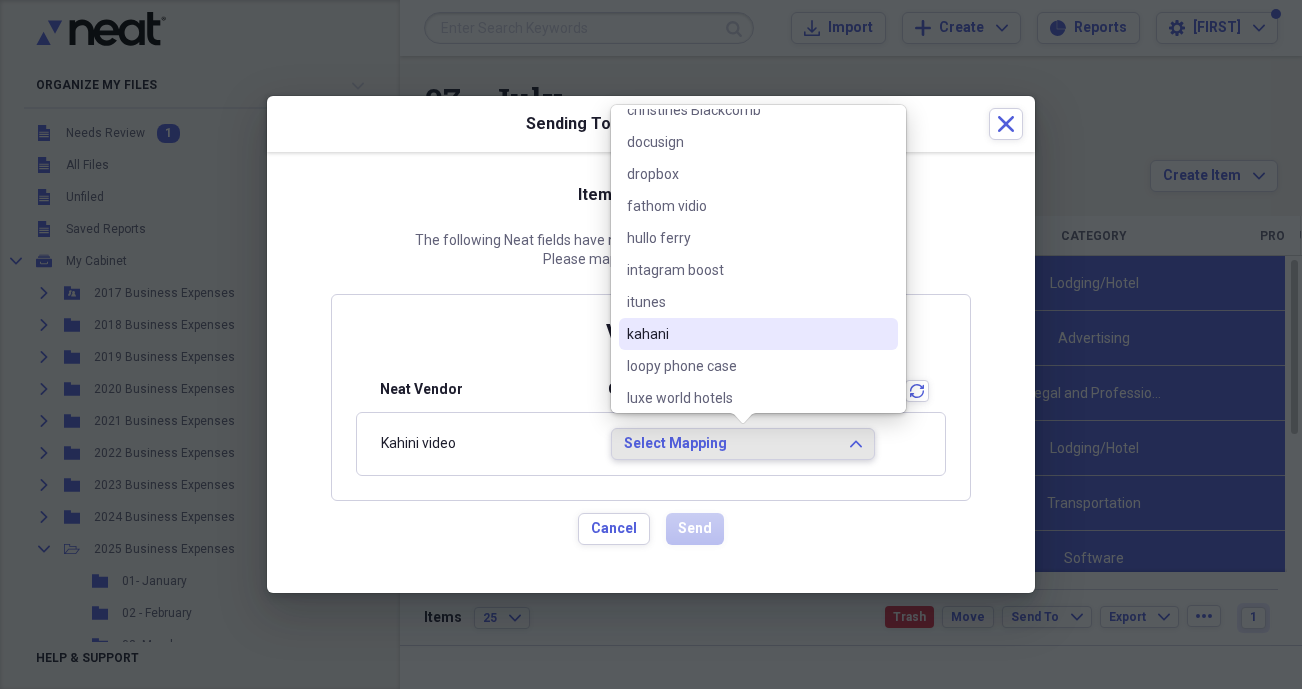 click on "kahani" at bounding box center [746, 334] 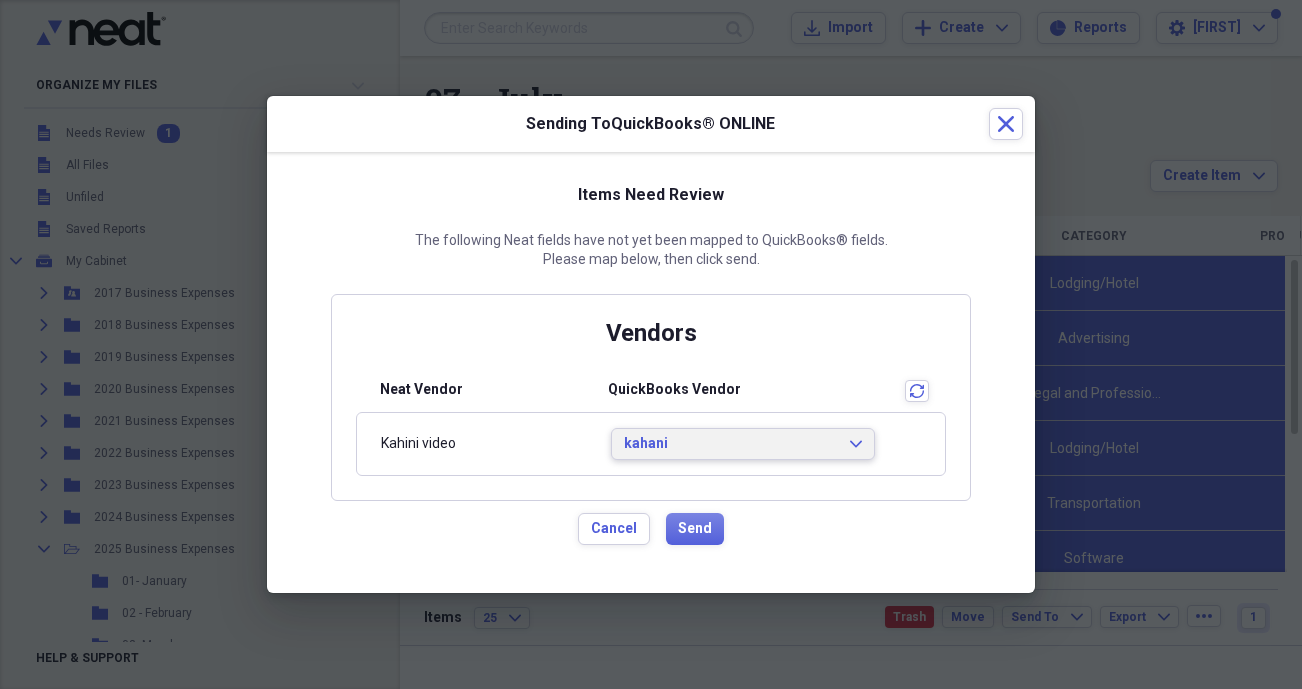 scroll, scrollTop: 0, scrollLeft: 0, axis: both 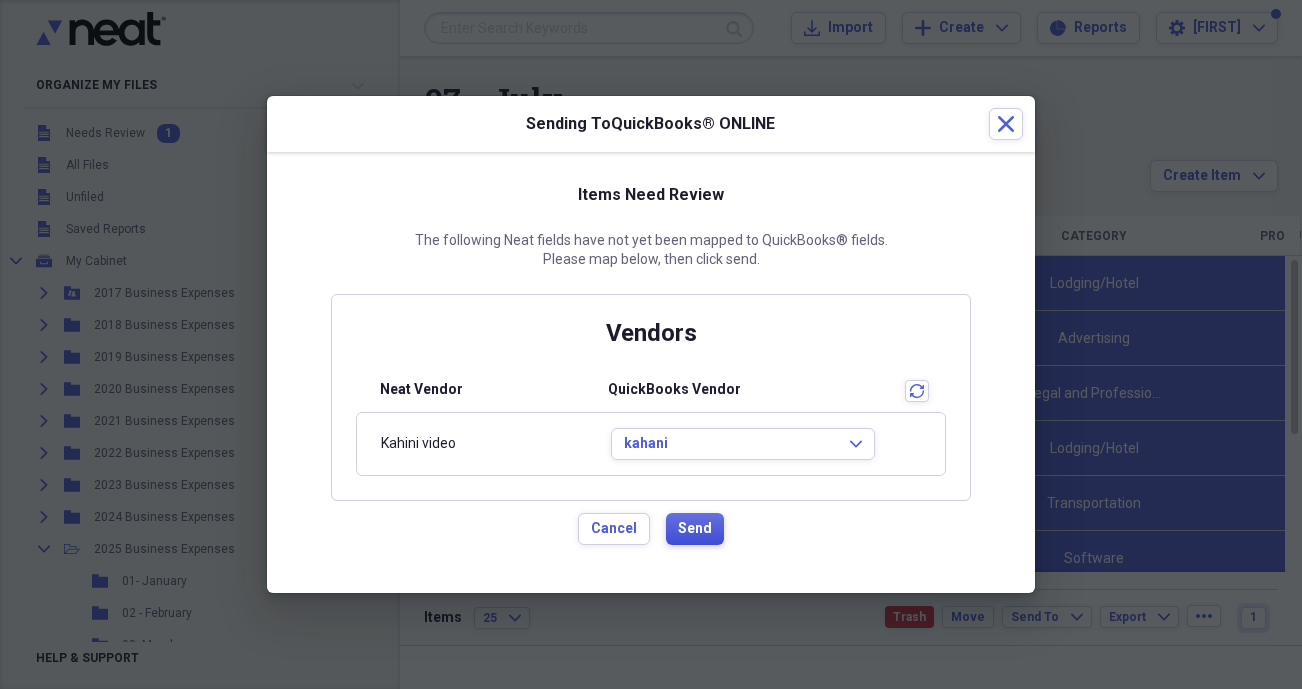 click on "Send" at bounding box center [695, 529] 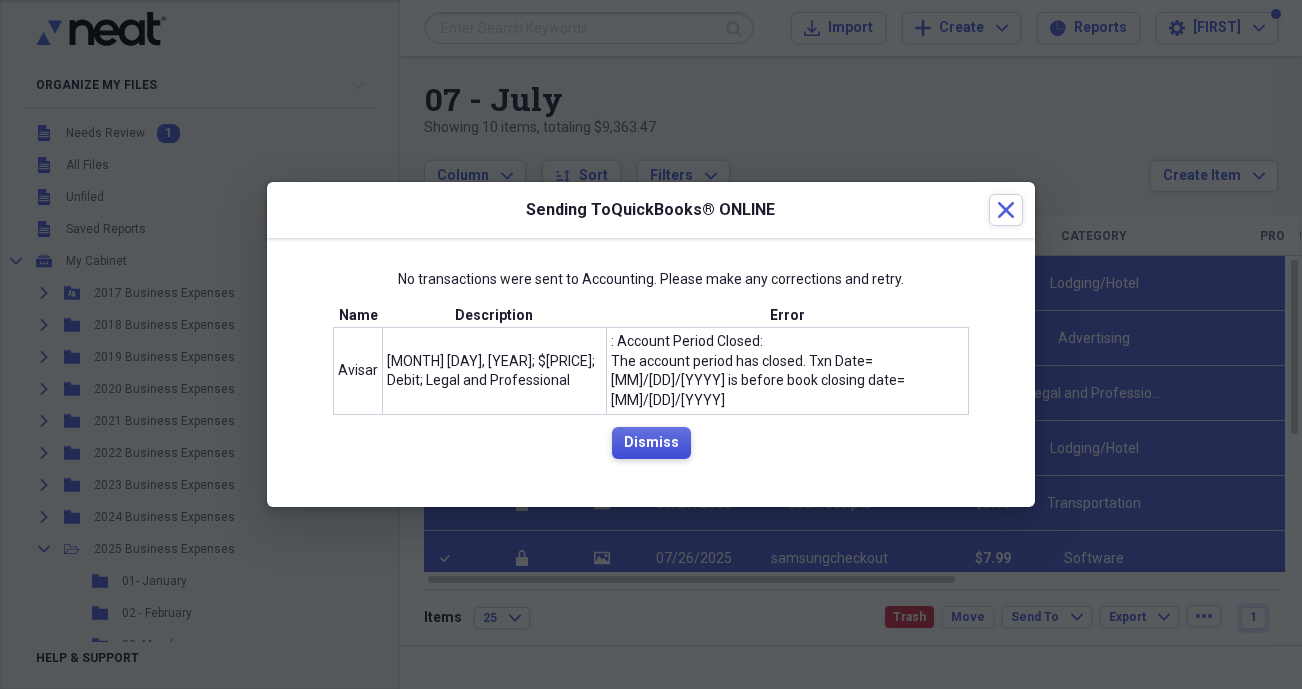 click on "Dismiss" at bounding box center (651, 443) 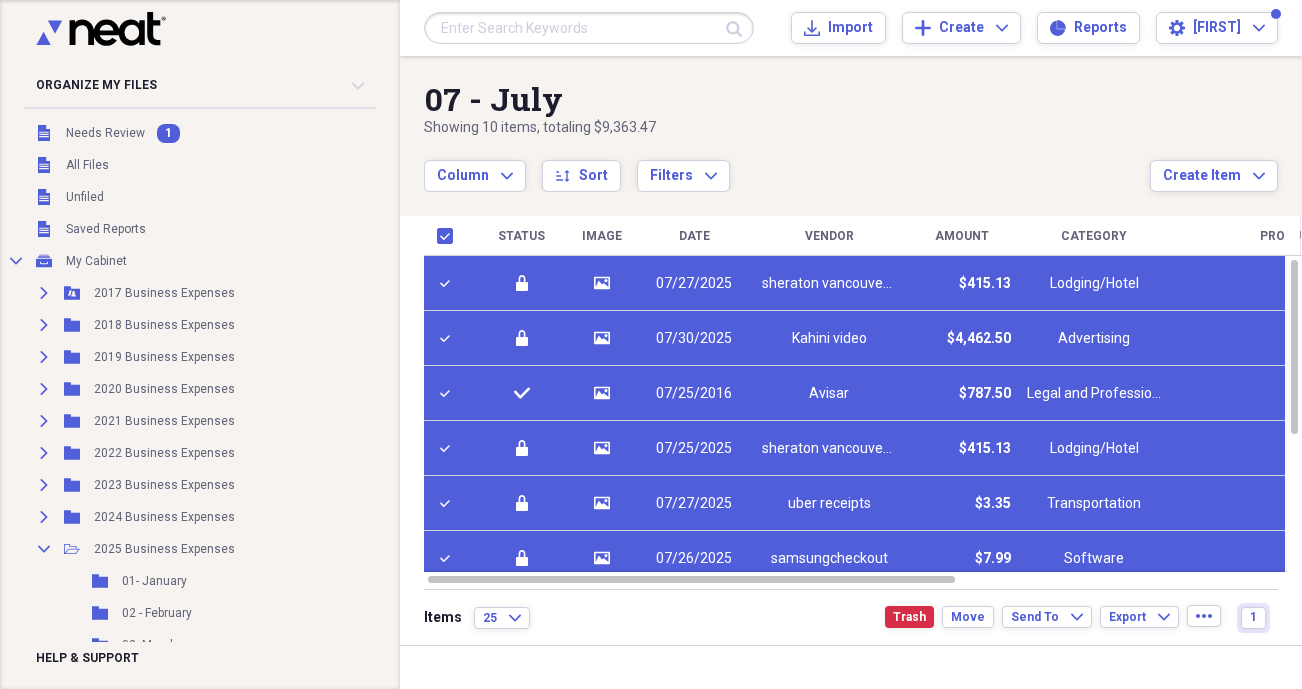 click on "Avisar" at bounding box center (829, 393) 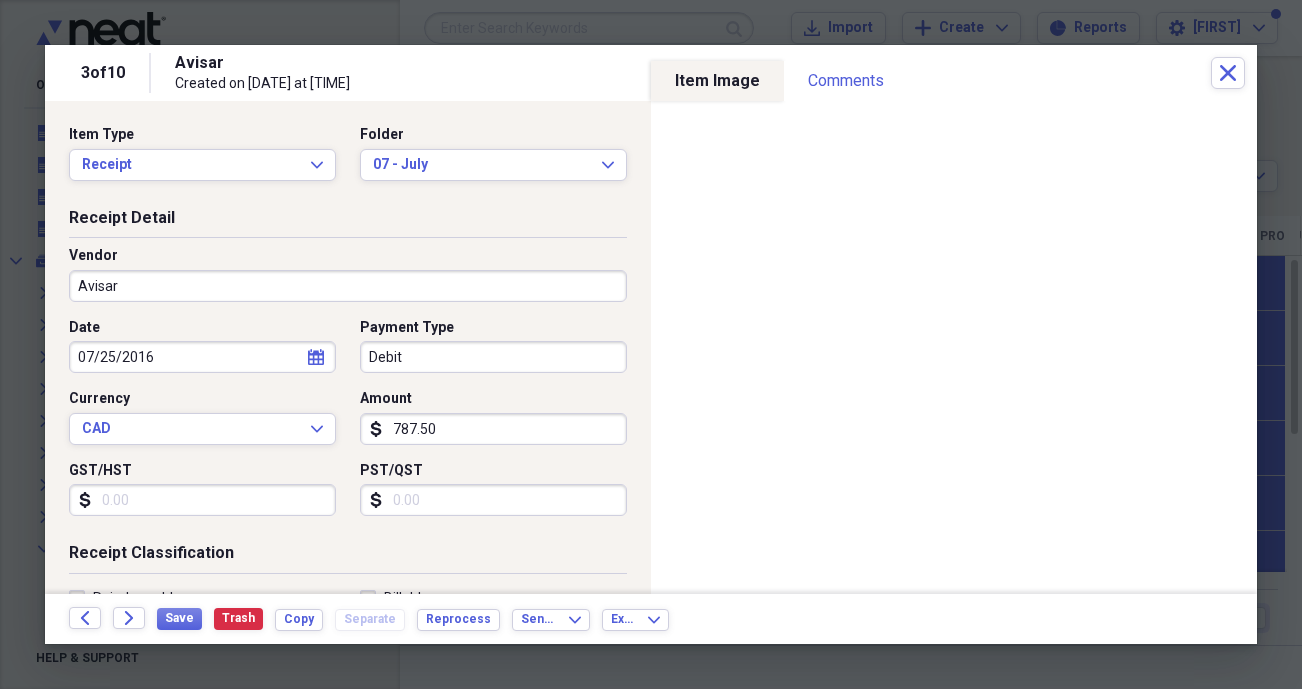 click on "calendar" 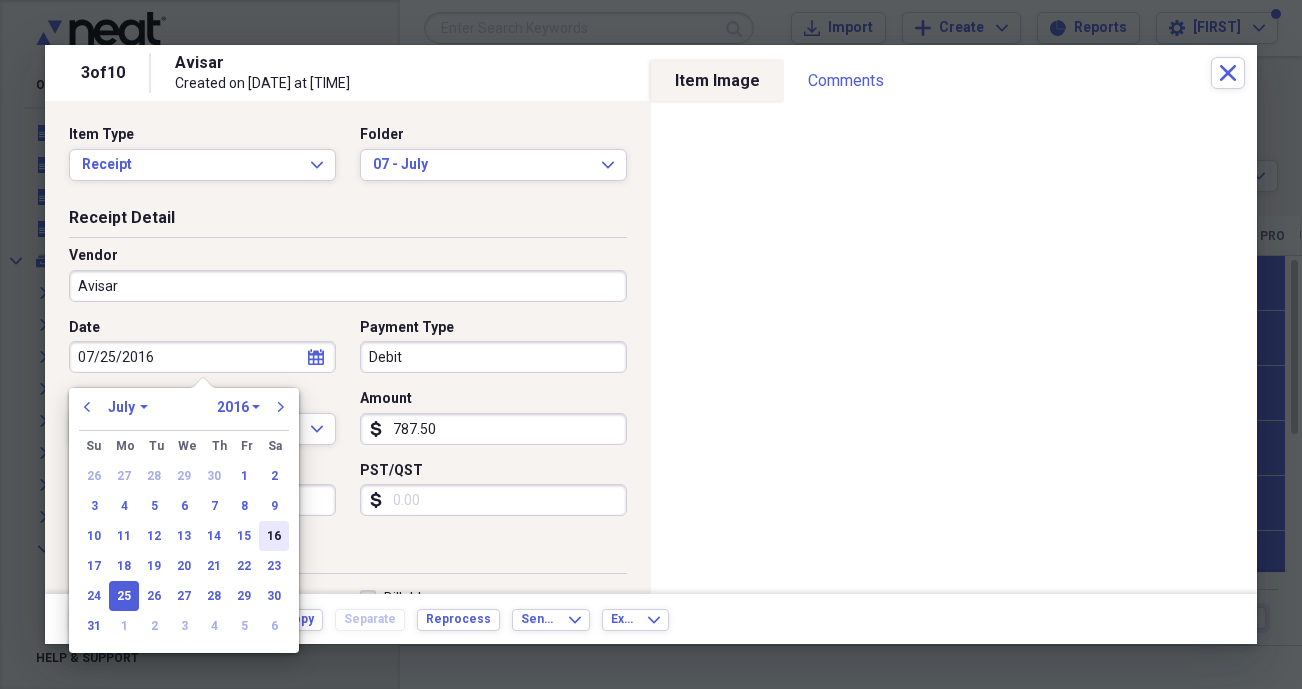 click on "16" at bounding box center (274, 536) 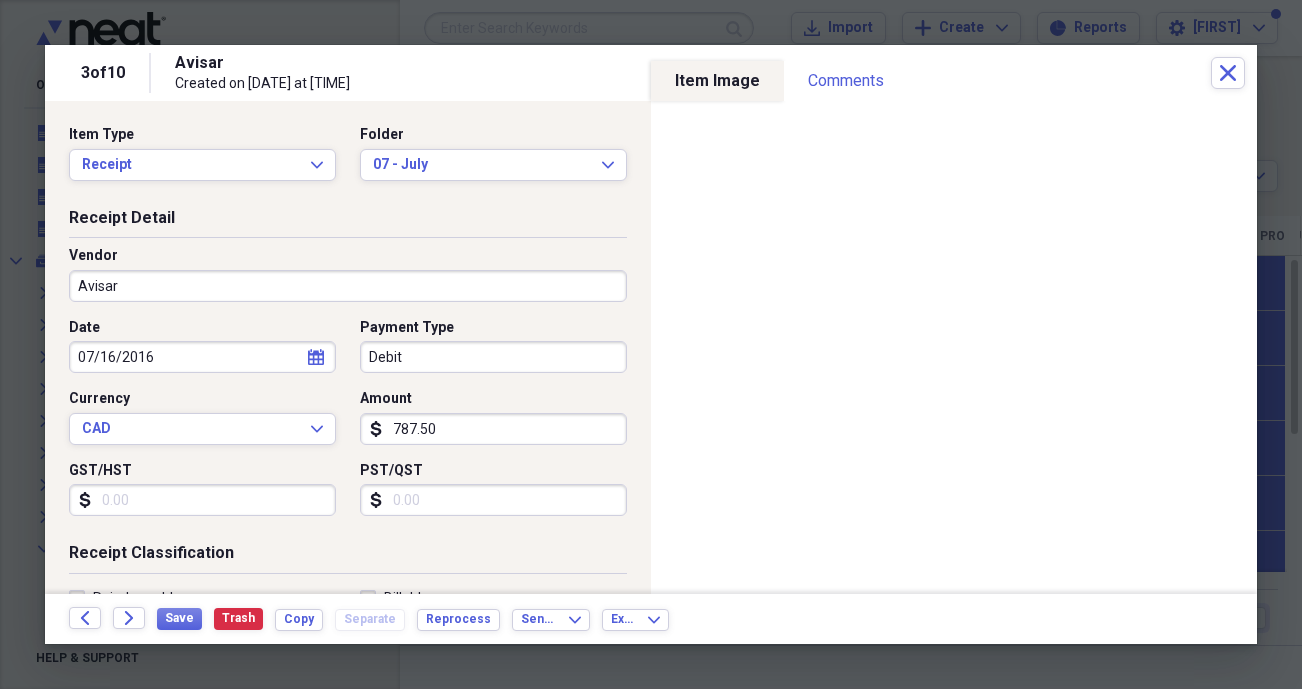 click on "calendar Calendar" at bounding box center [316, 357] 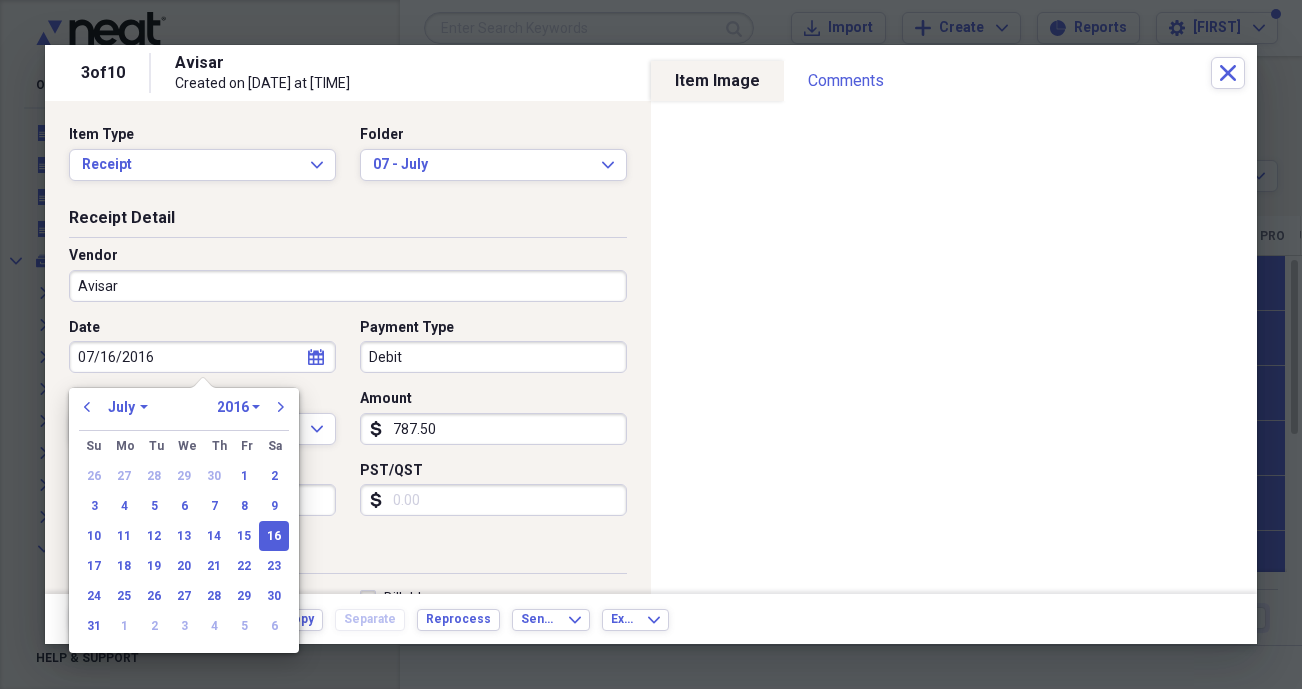 click on "1970 1971 1972 1973 1974 1975 1976 1977 1978 1979 1980 1981 1982 1983 1984 1985 1986 1987 1988 1989 1990 1991 1992 1993 1994 1995 1996 1997 1998 1999 2000 2001 2002 2003 2004 2005 2006 2007 2008 2009 2010 2011 2012 2013 2014 2015 2016 2017 2018 2019 2020 2021 2022 2023 2024 2025 2026 2027 2028 2029 2030 2031 2032 2033 2034 2035" at bounding box center [238, 407] 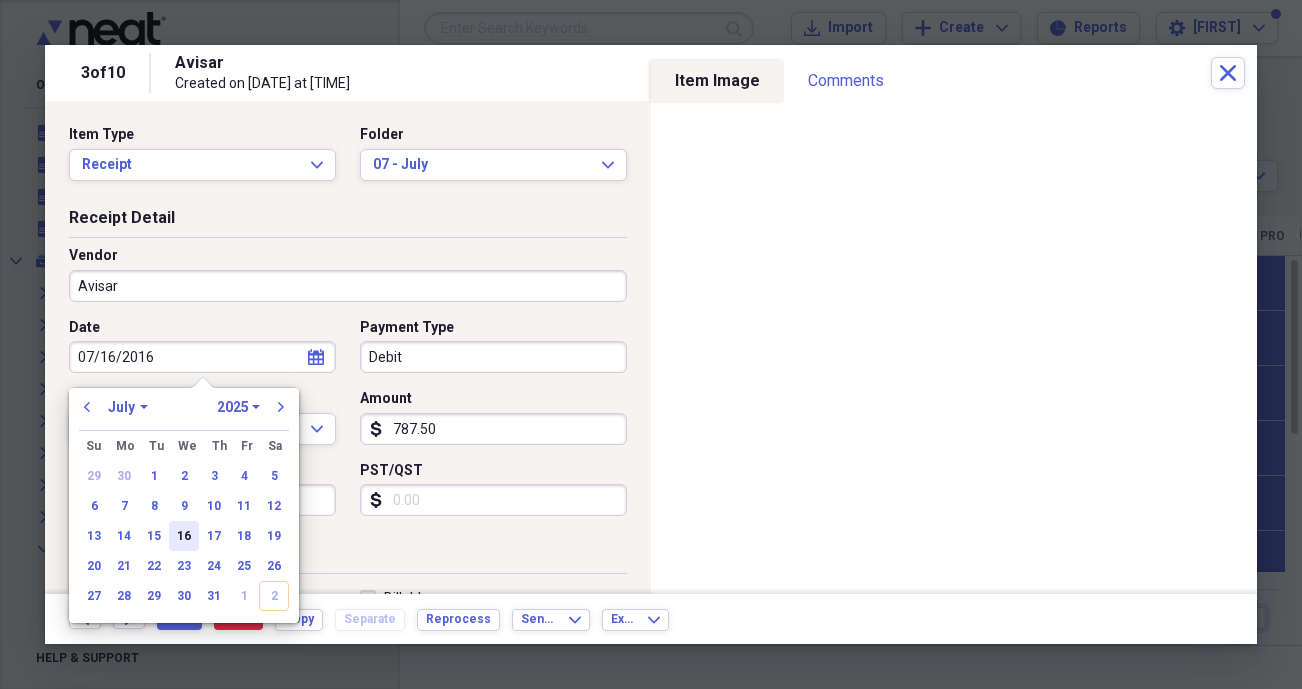 click on "16" at bounding box center (184, 536) 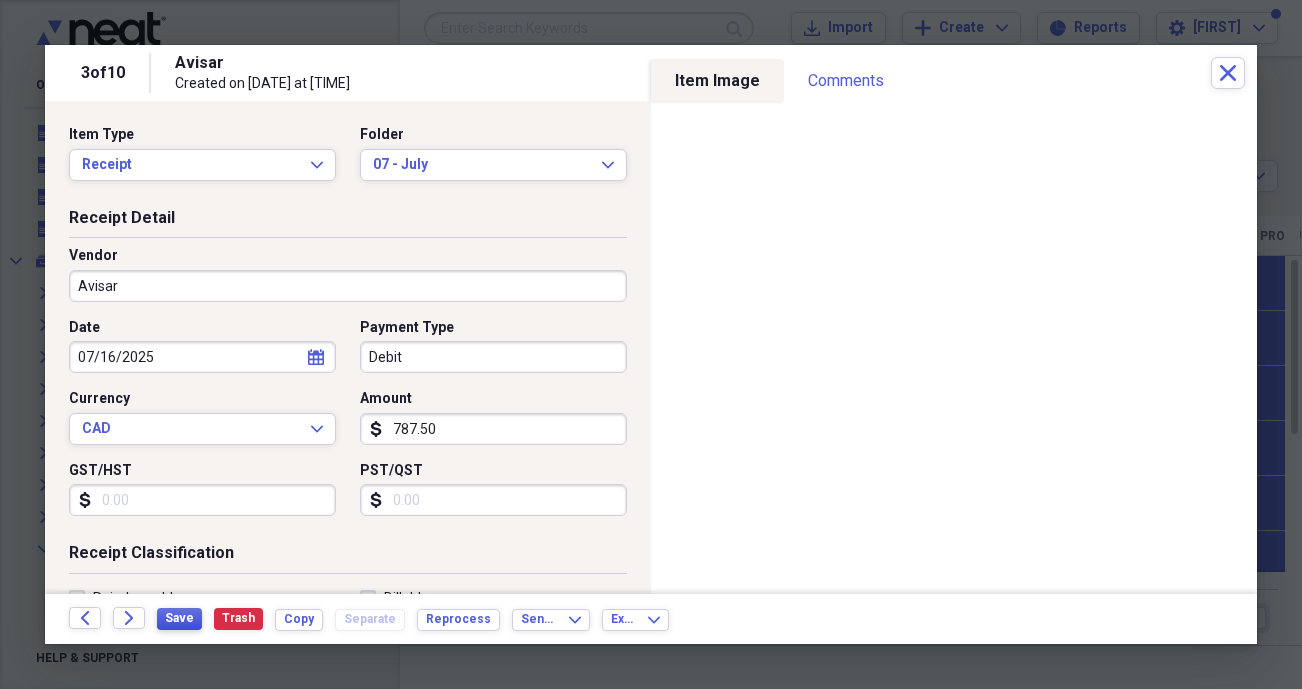 click on "Save" at bounding box center [179, 618] 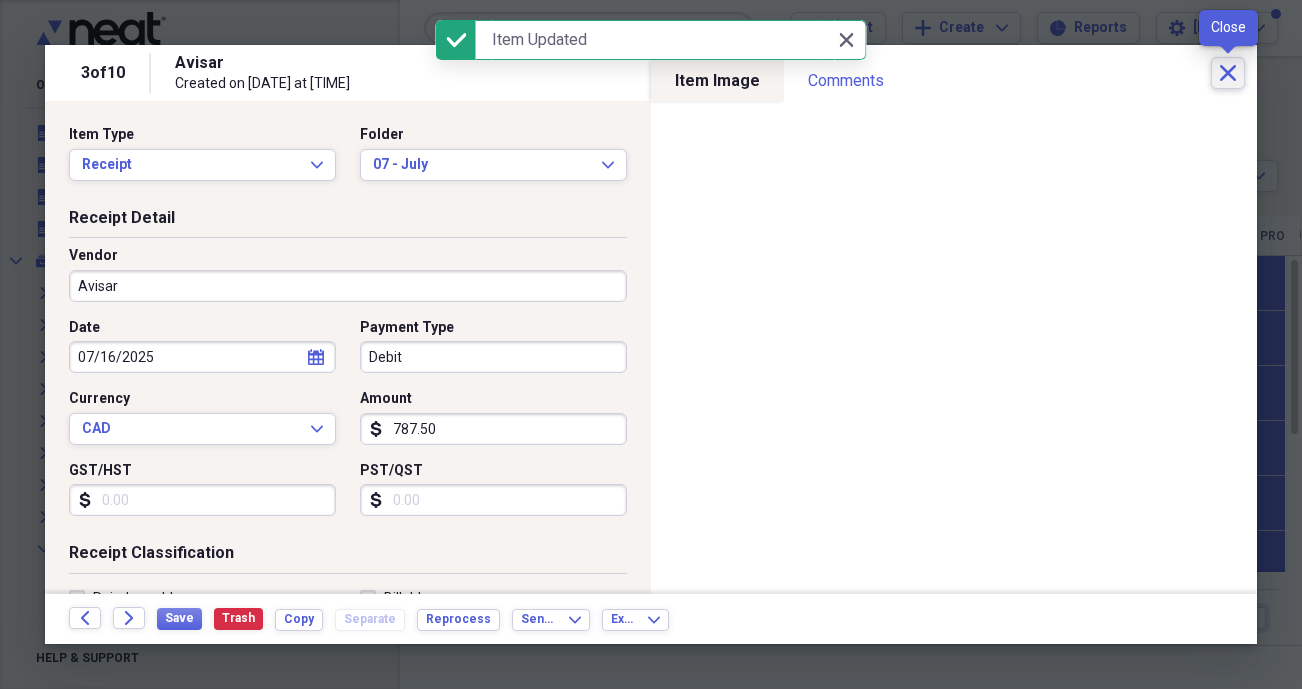 click on "Close" 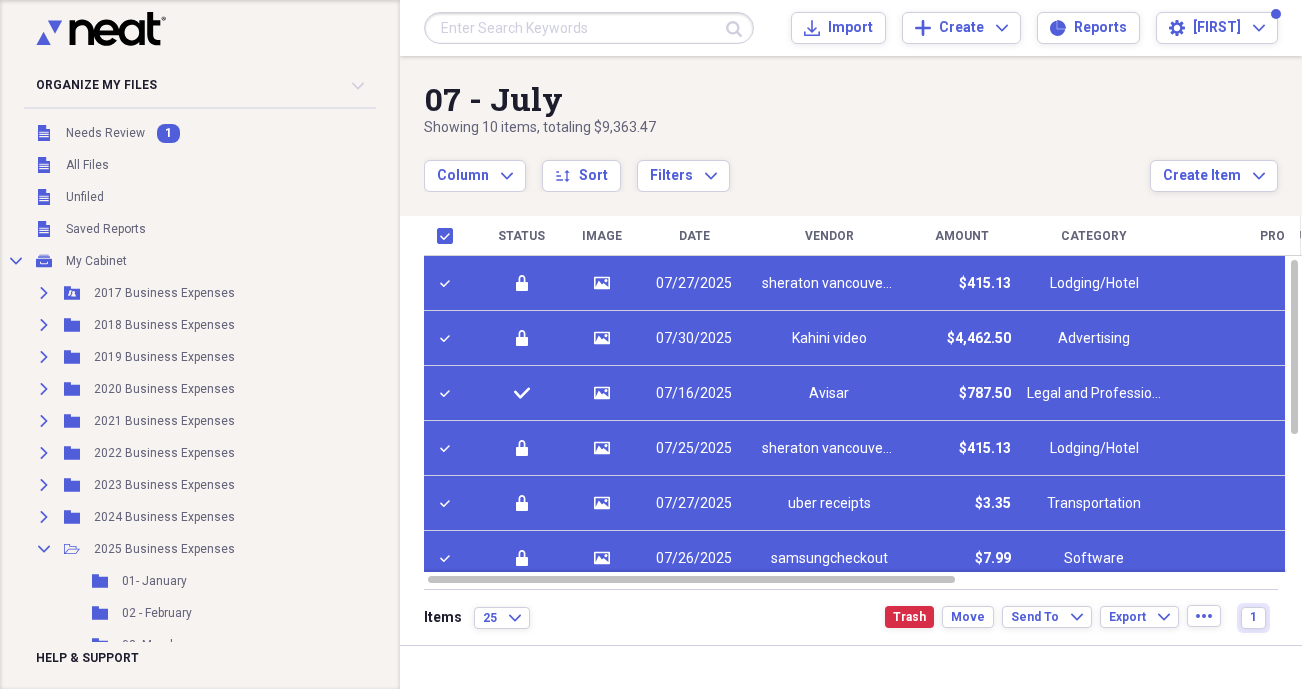 click at bounding box center (449, 236) 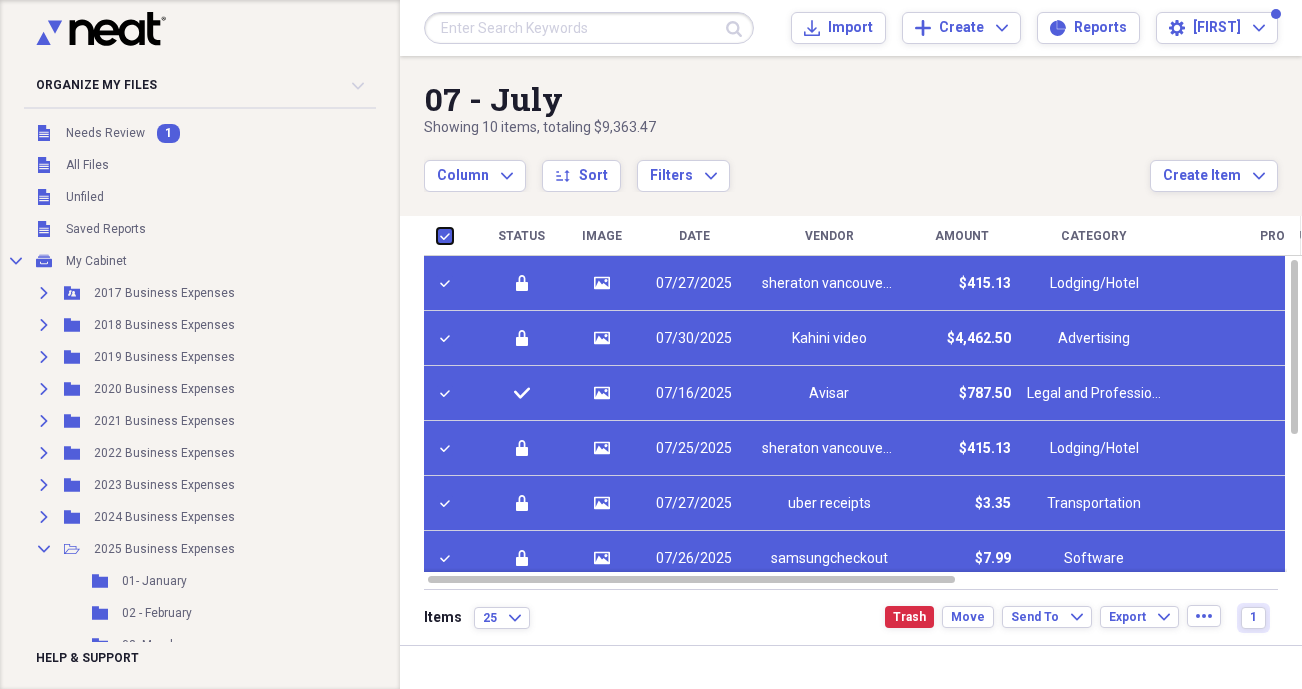 click at bounding box center (437, 235) 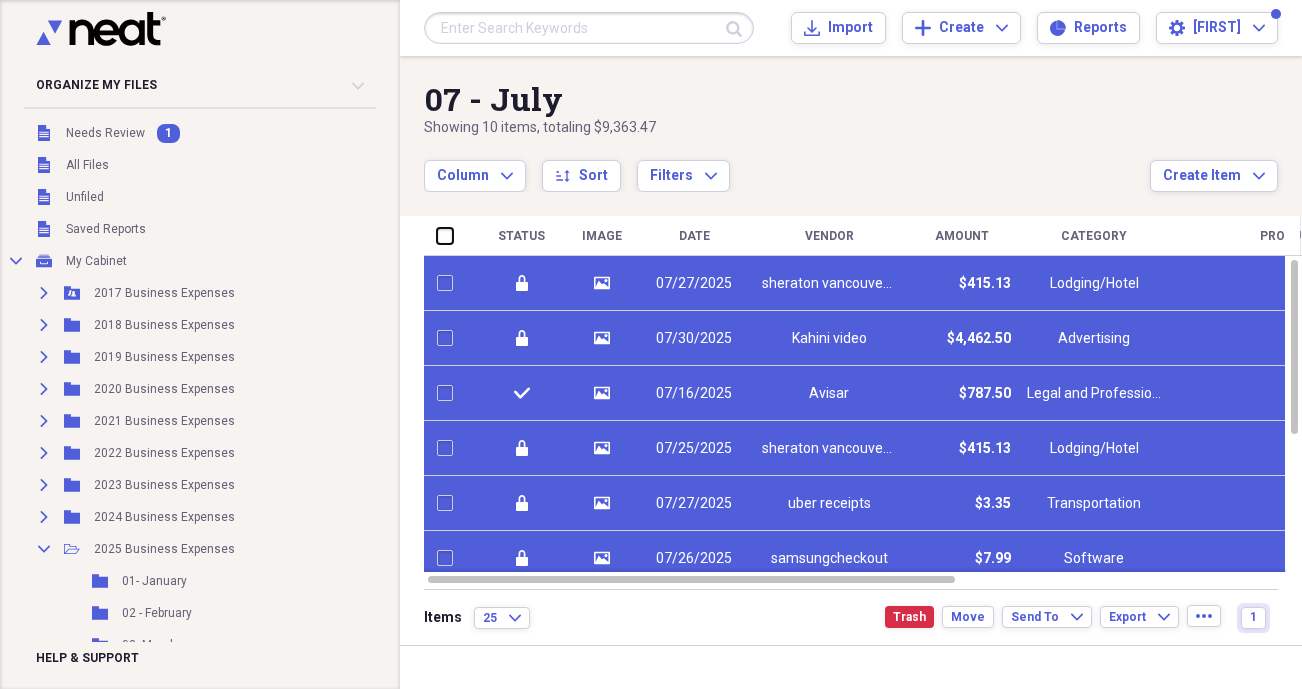 checkbox on "false" 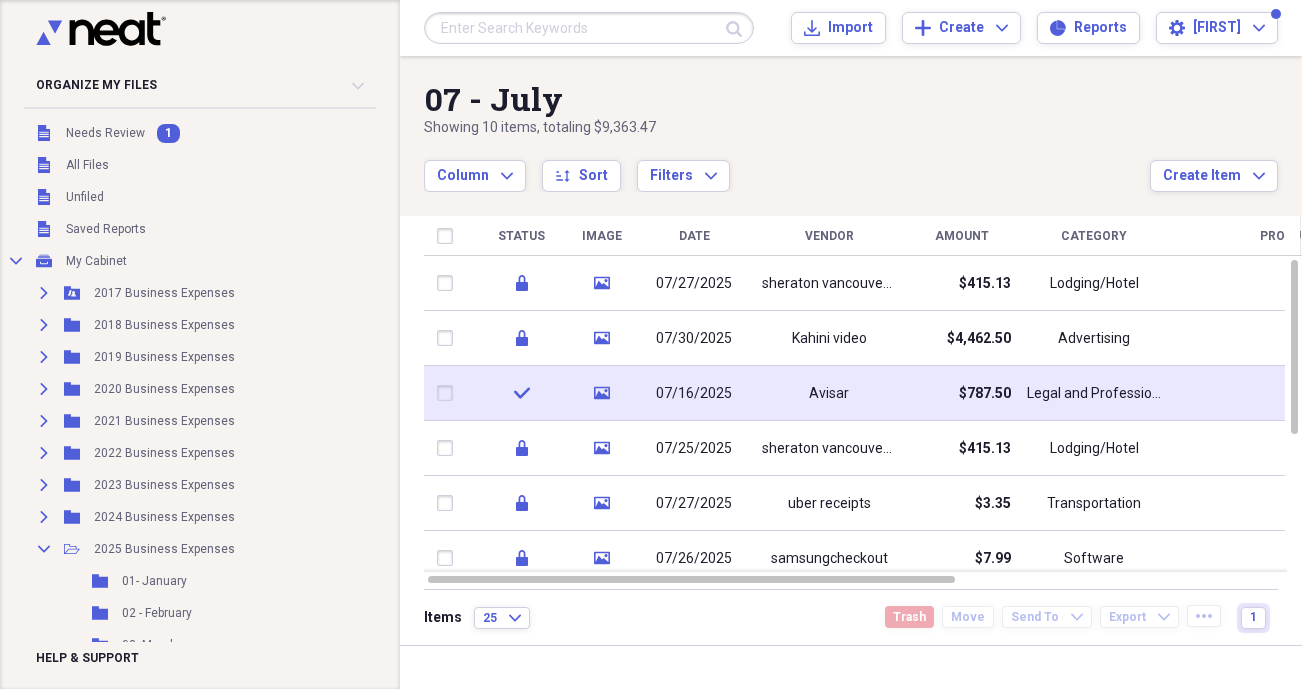 click on "check" at bounding box center [521, 393] 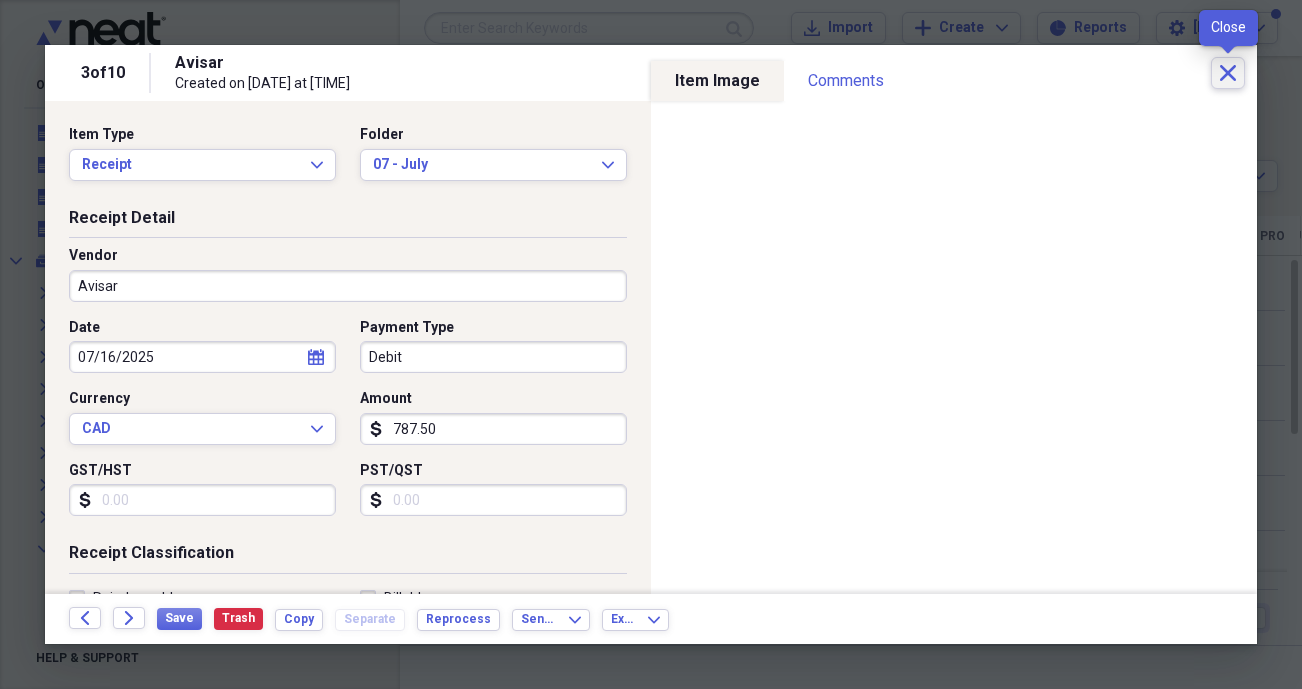 click on "Close" at bounding box center [1228, 73] 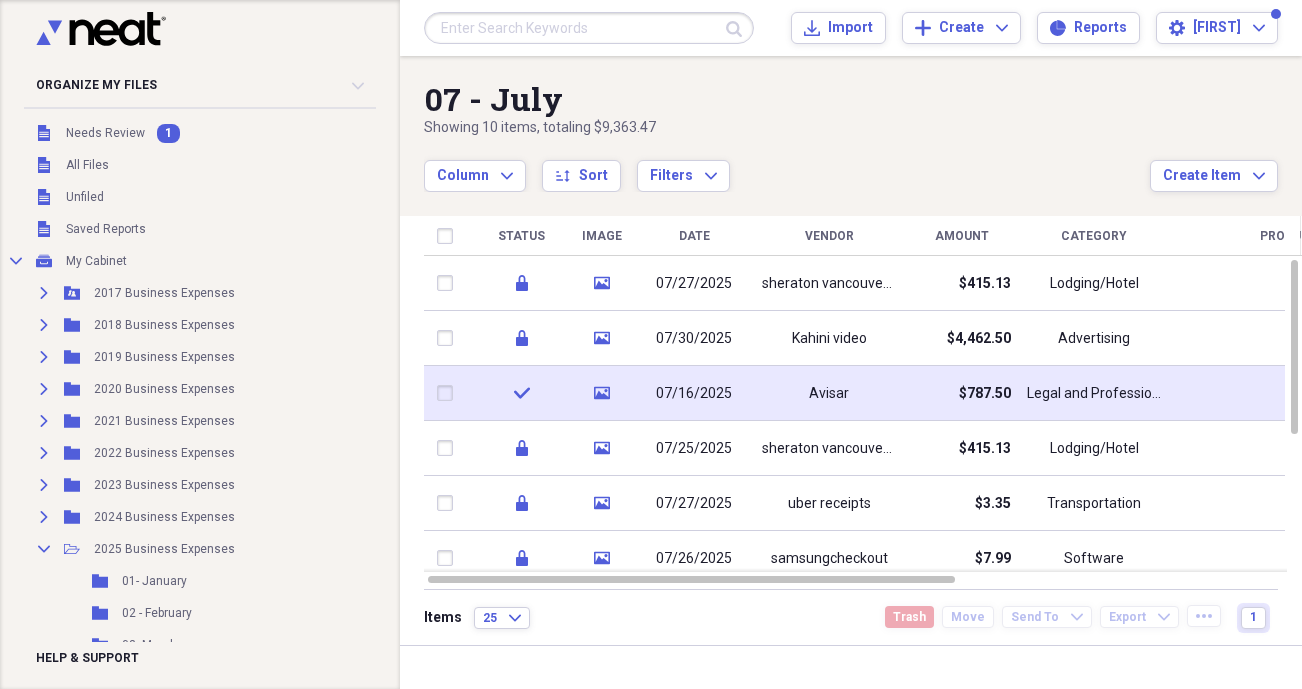 click at bounding box center [449, 393] 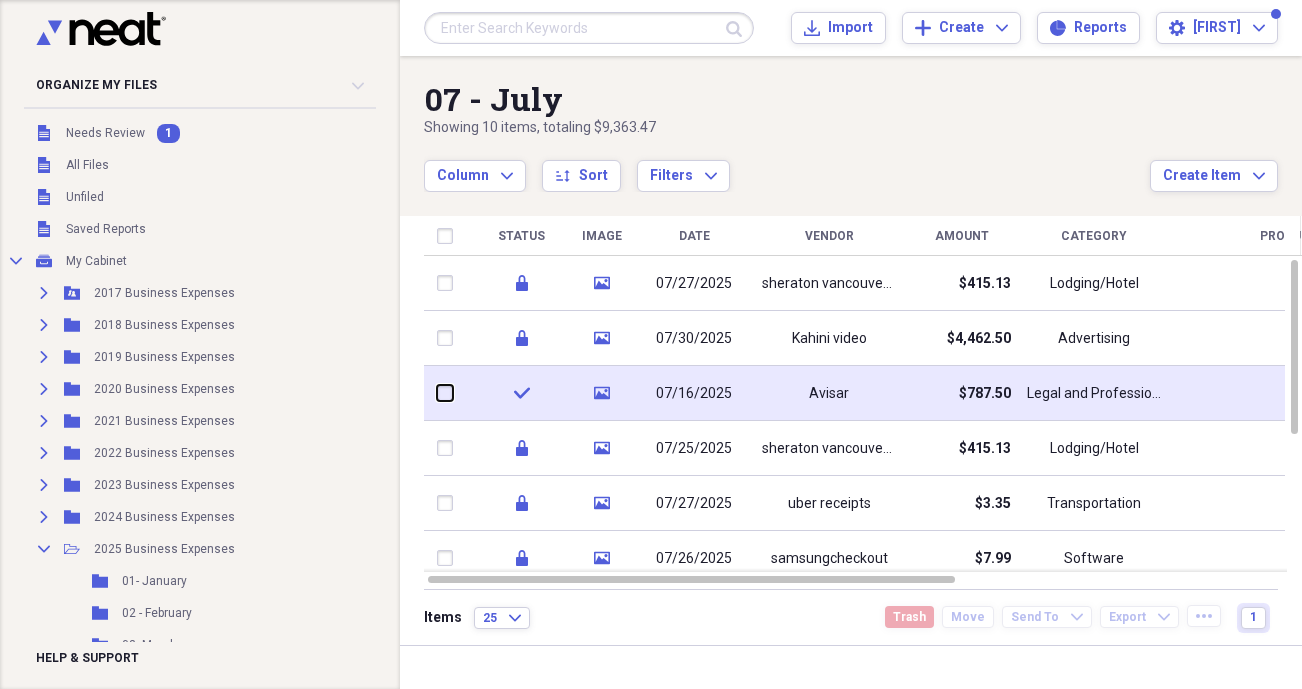 click at bounding box center [437, 393] 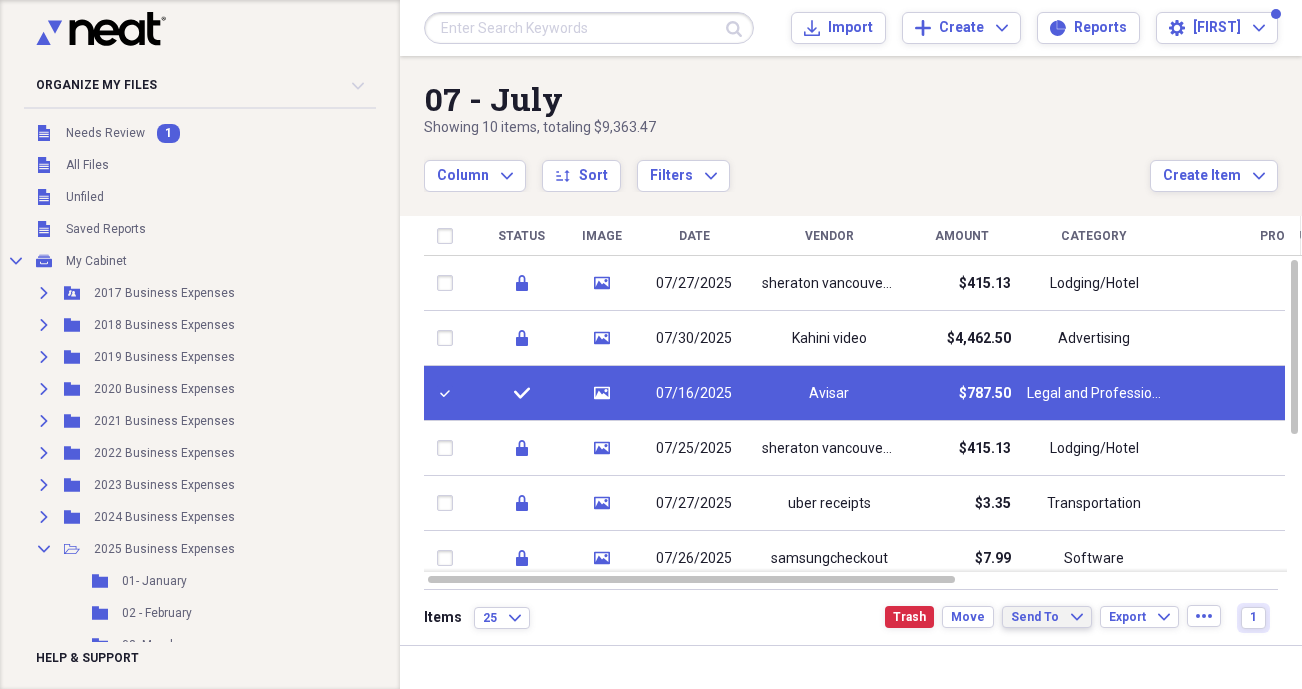 click on "Send To Expand" at bounding box center [1047, 617] 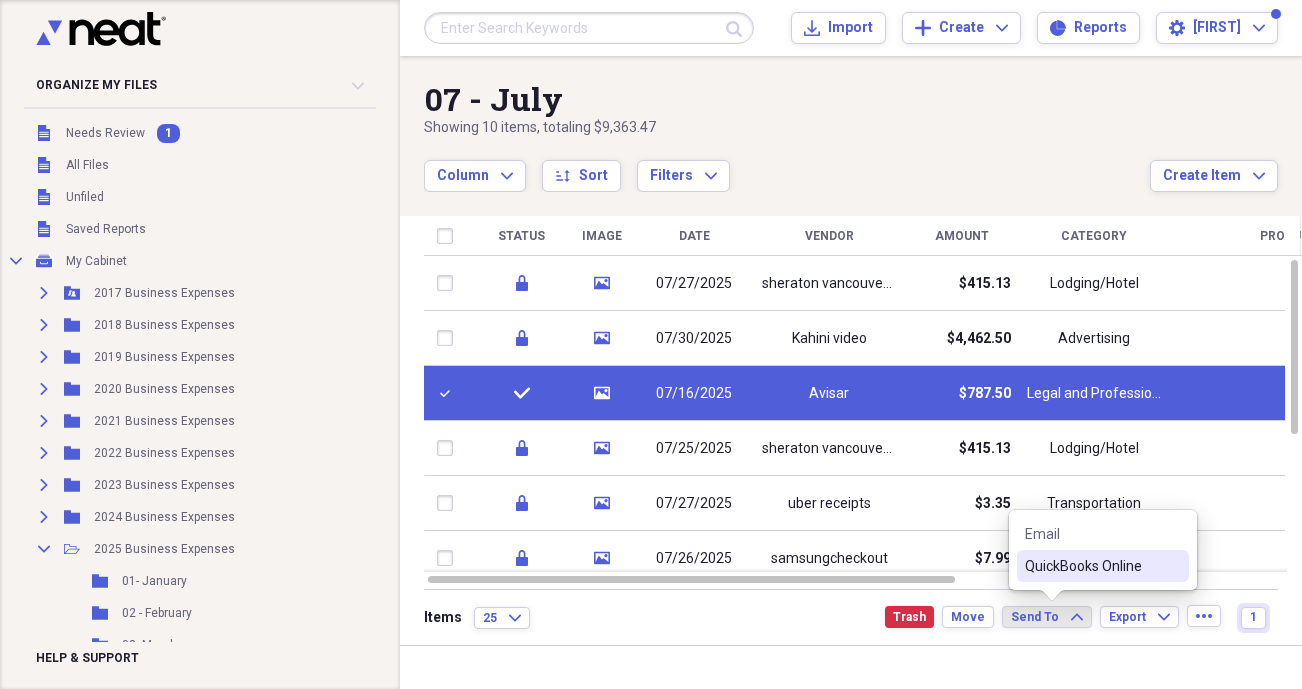 click on "QuickBooks Online" at bounding box center [1091, 566] 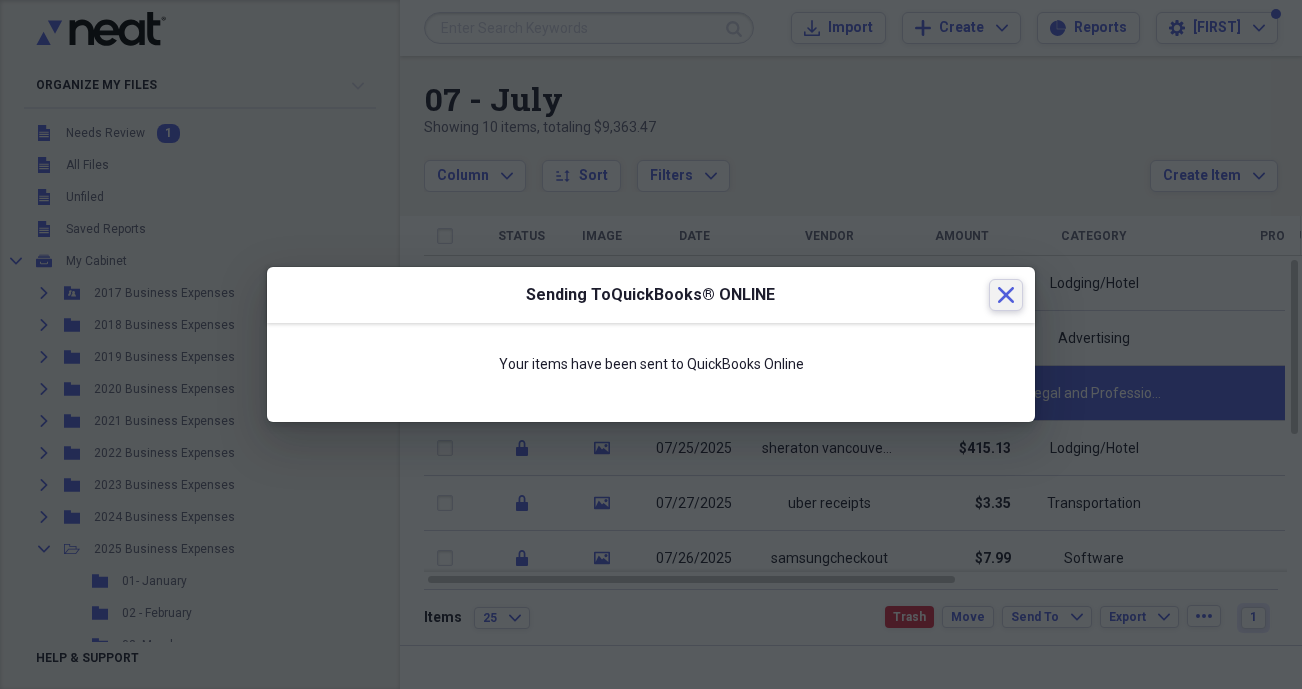 click on "Close" 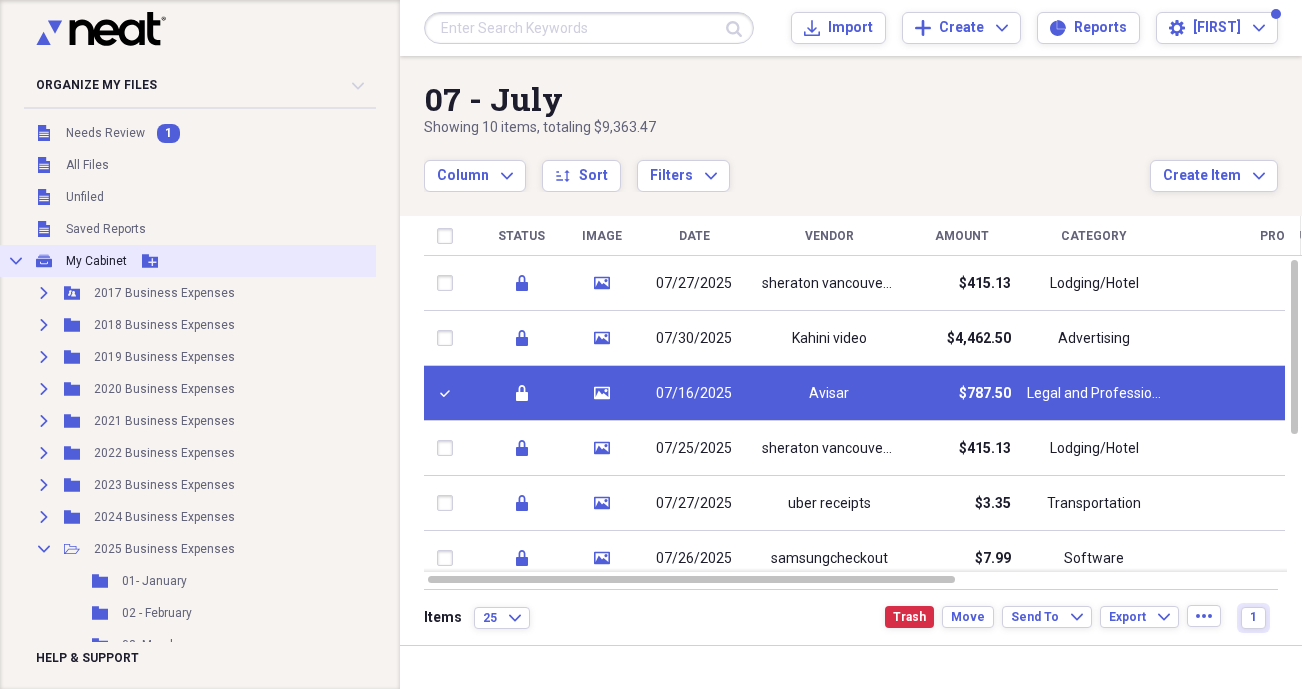 click on "Collapse" at bounding box center [16, 261] 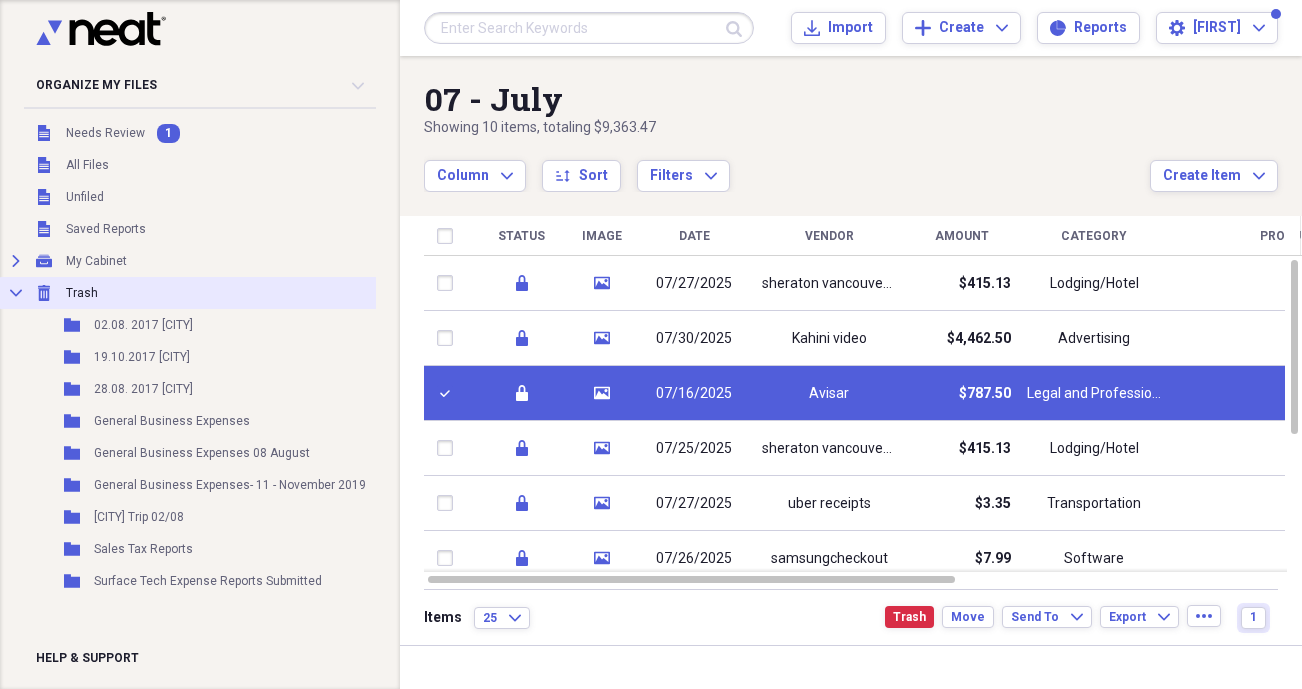 click on "Collapse" 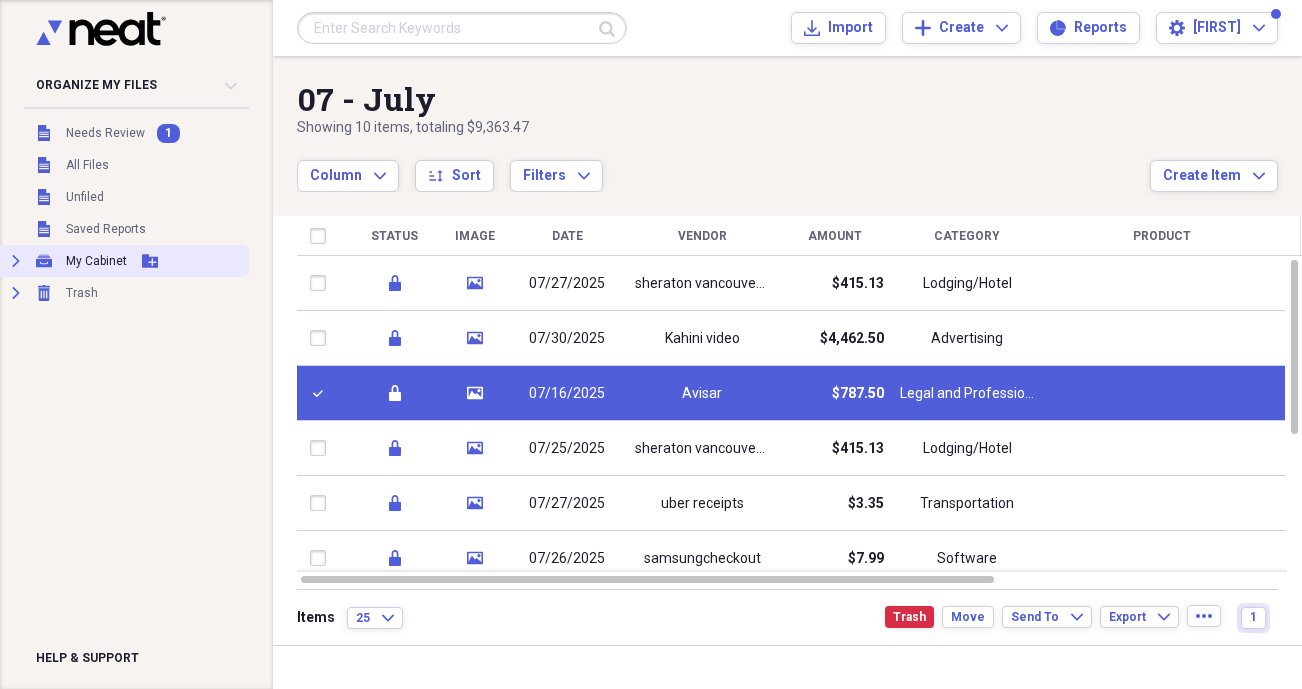 click on "Expand" 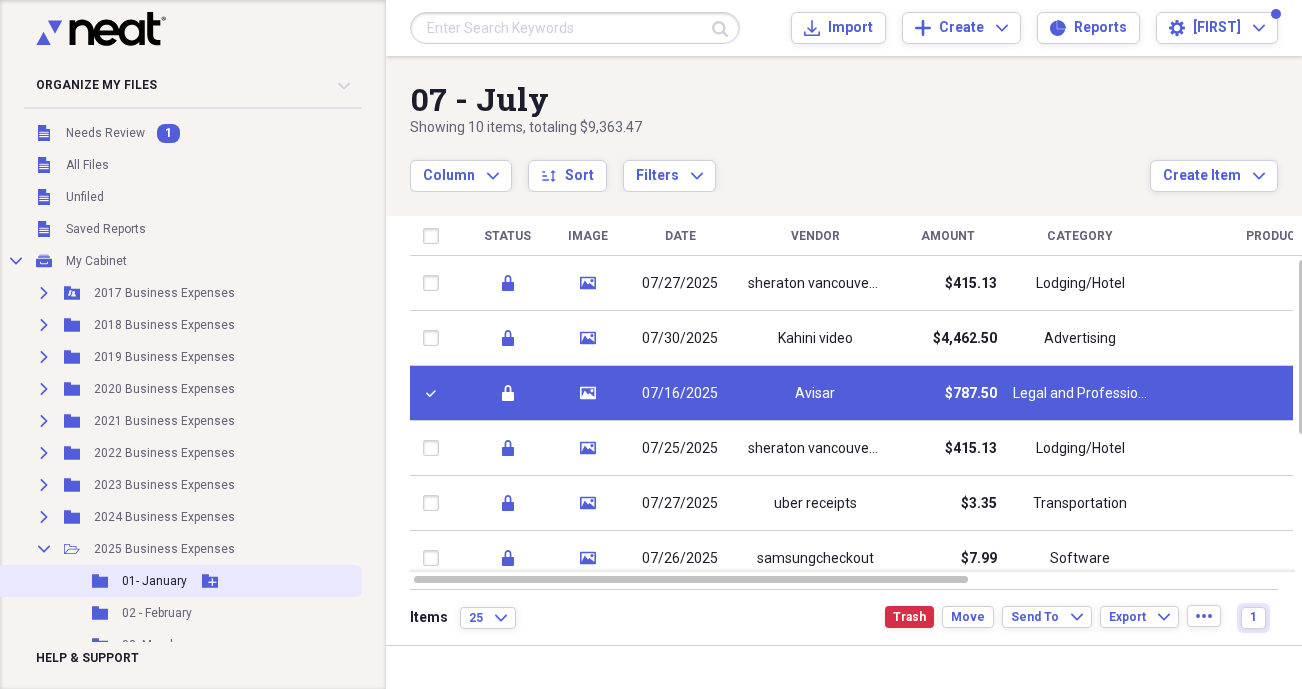 click on "Folder 01- January Add Folder" at bounding box center [179, 581] 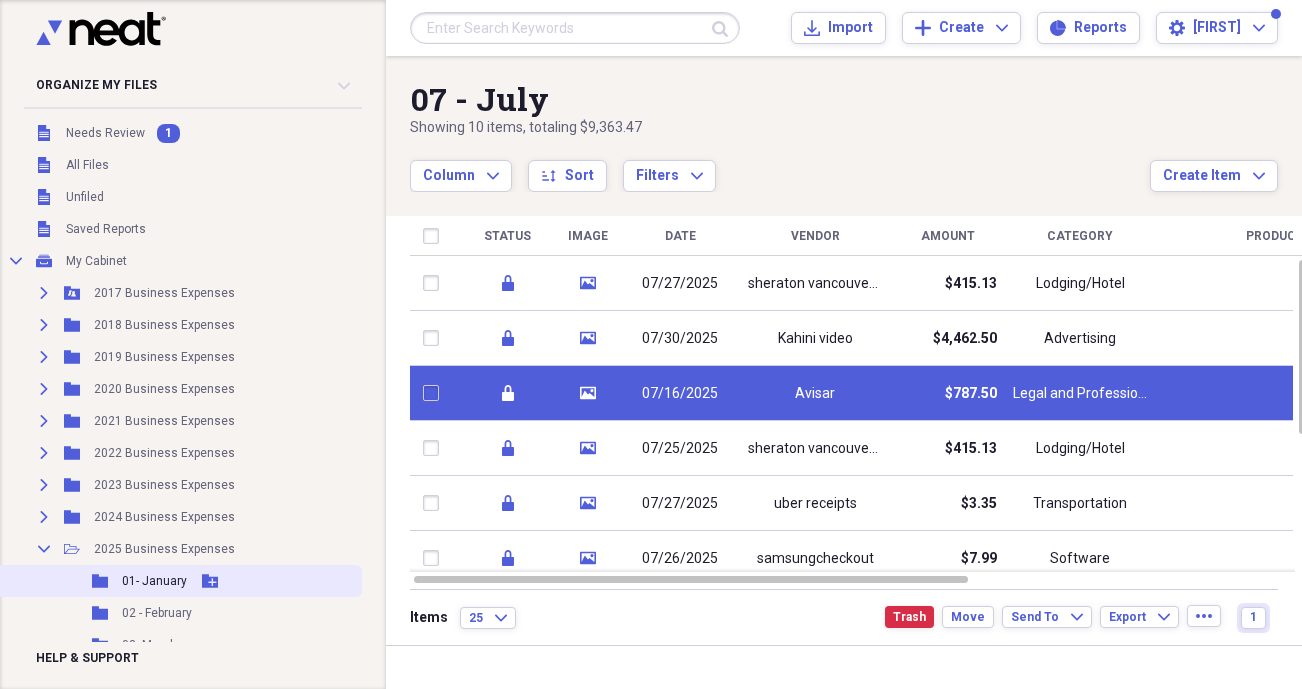 checkbox on "false" 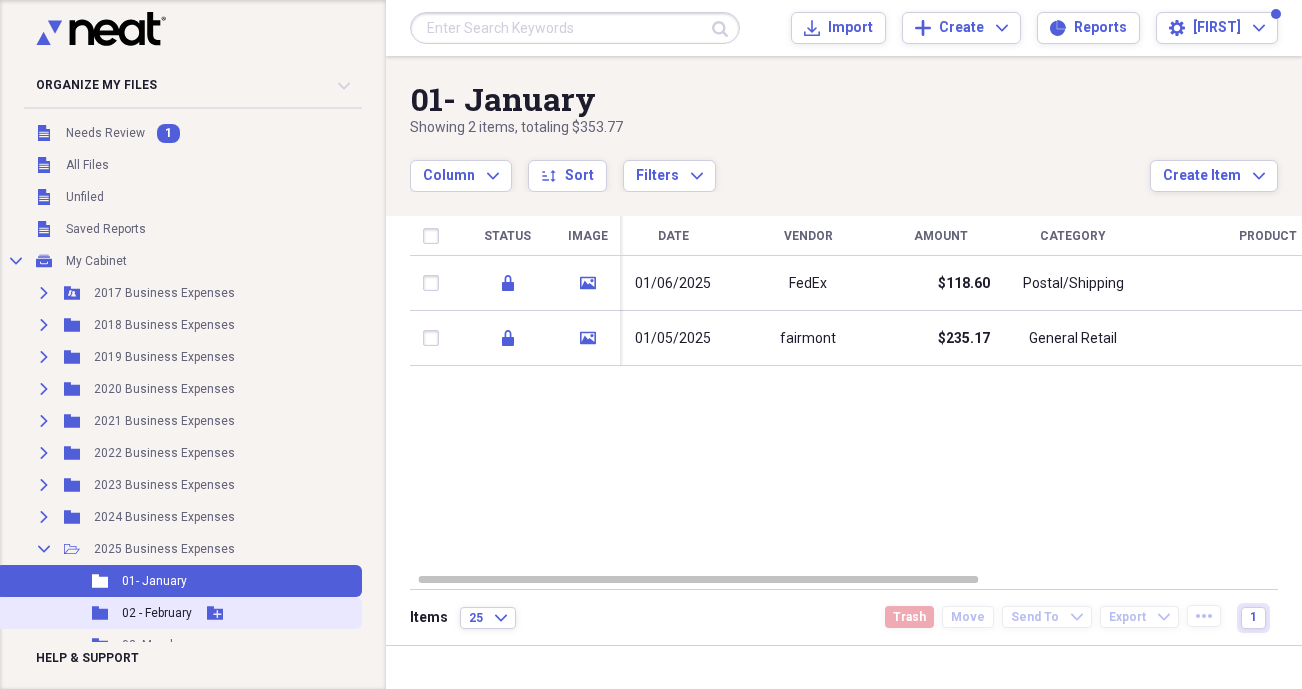 click on "Folder 02 - February Add Folder" at bounding box center [179, 613] 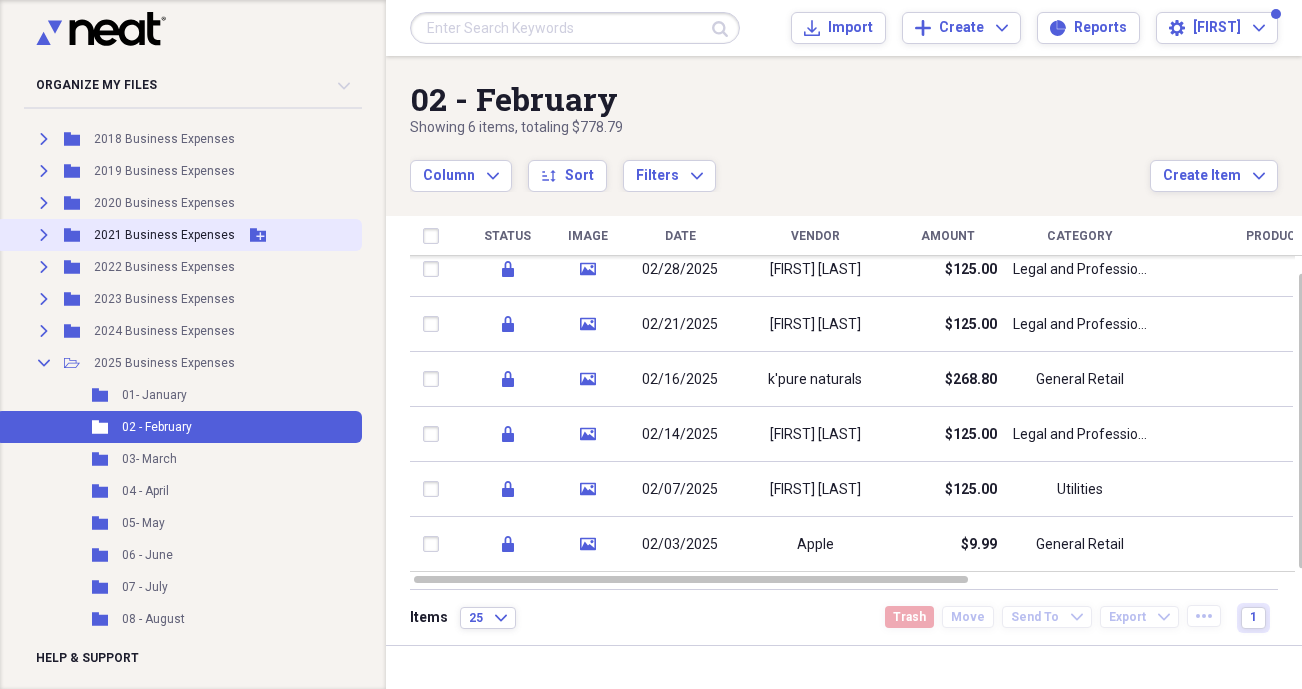 scroll, scrollTop: 304, scrollLeft: 0, axis: vertical 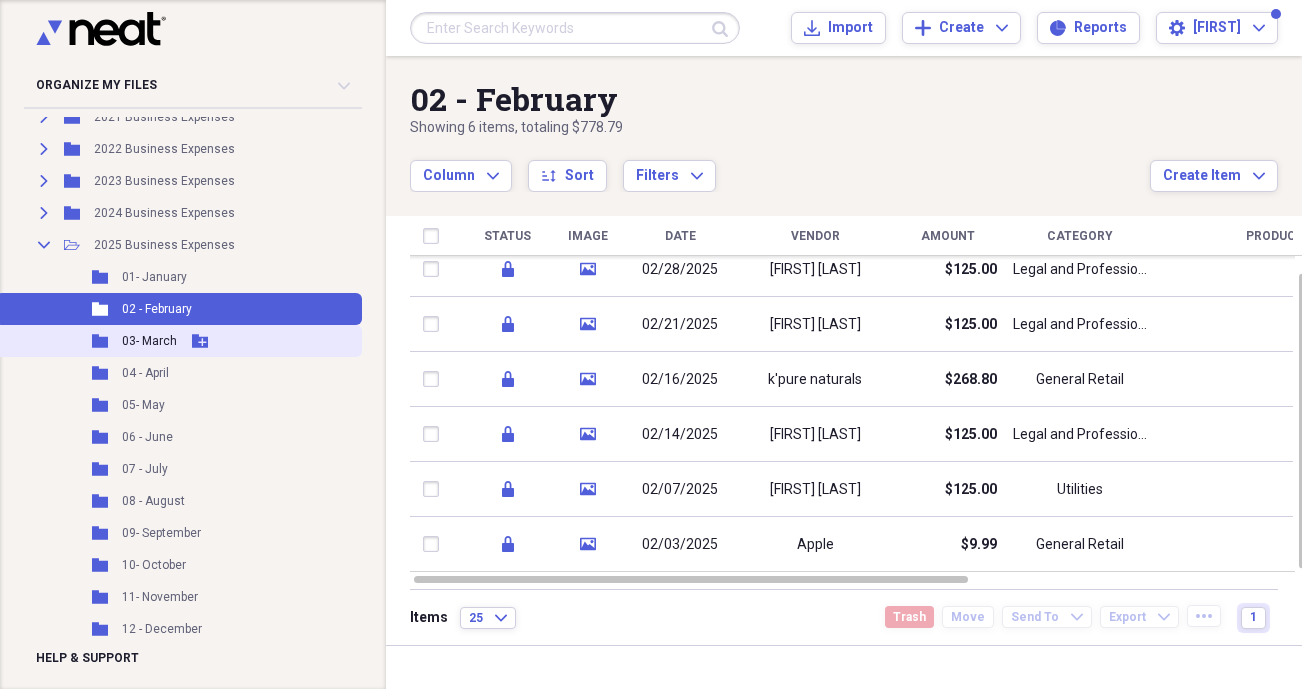click on "03- March" at bounding box center (149, 341) 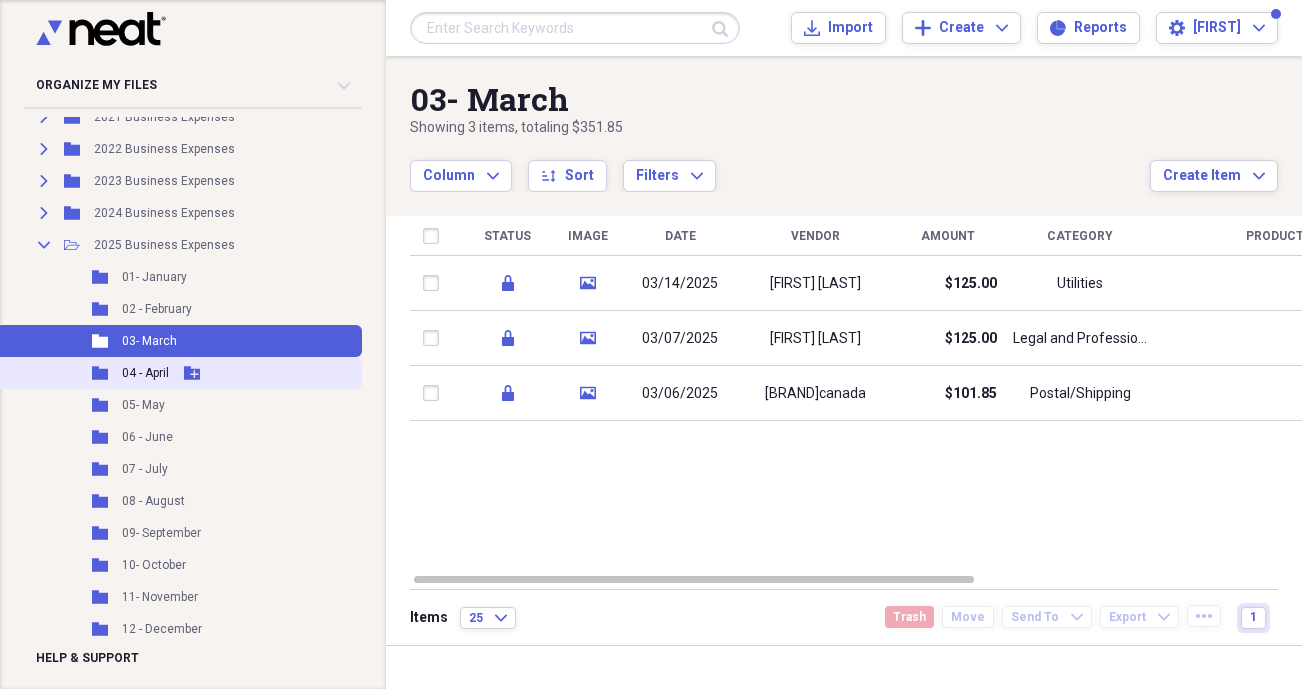 click on "04 - April" at bounding box center [145, 373] 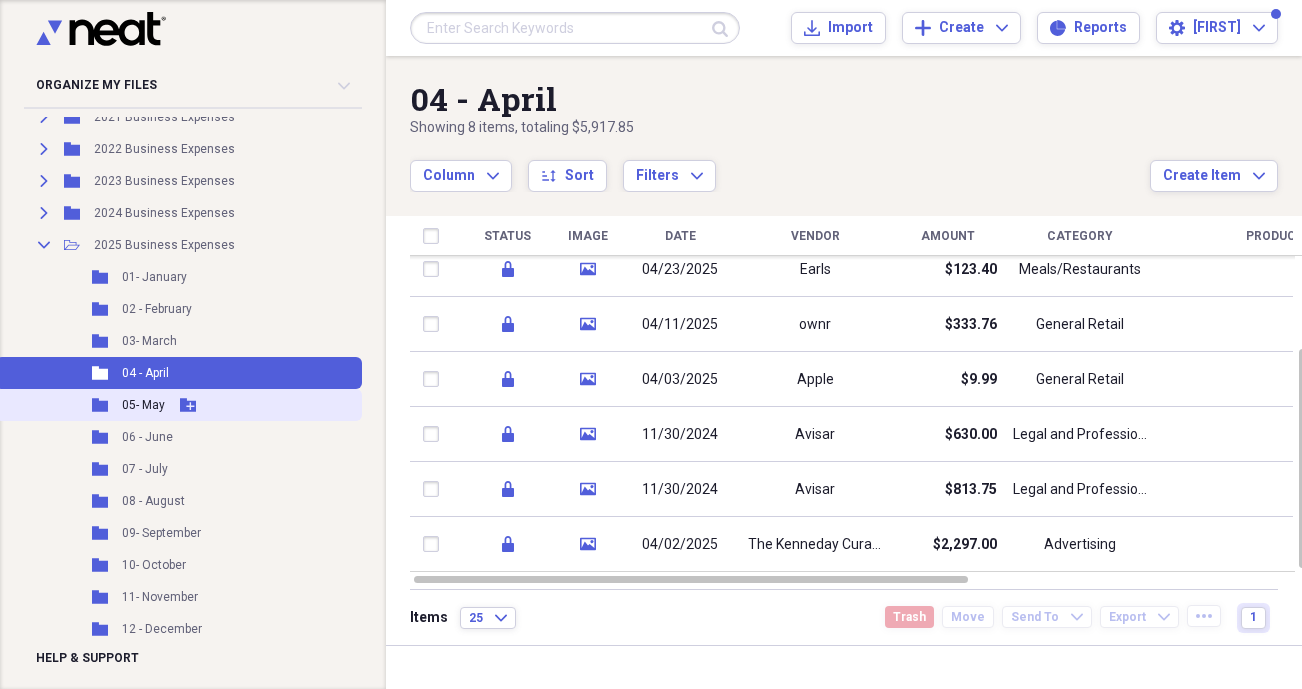 click on "05- May" at bounding box center (143, 405) 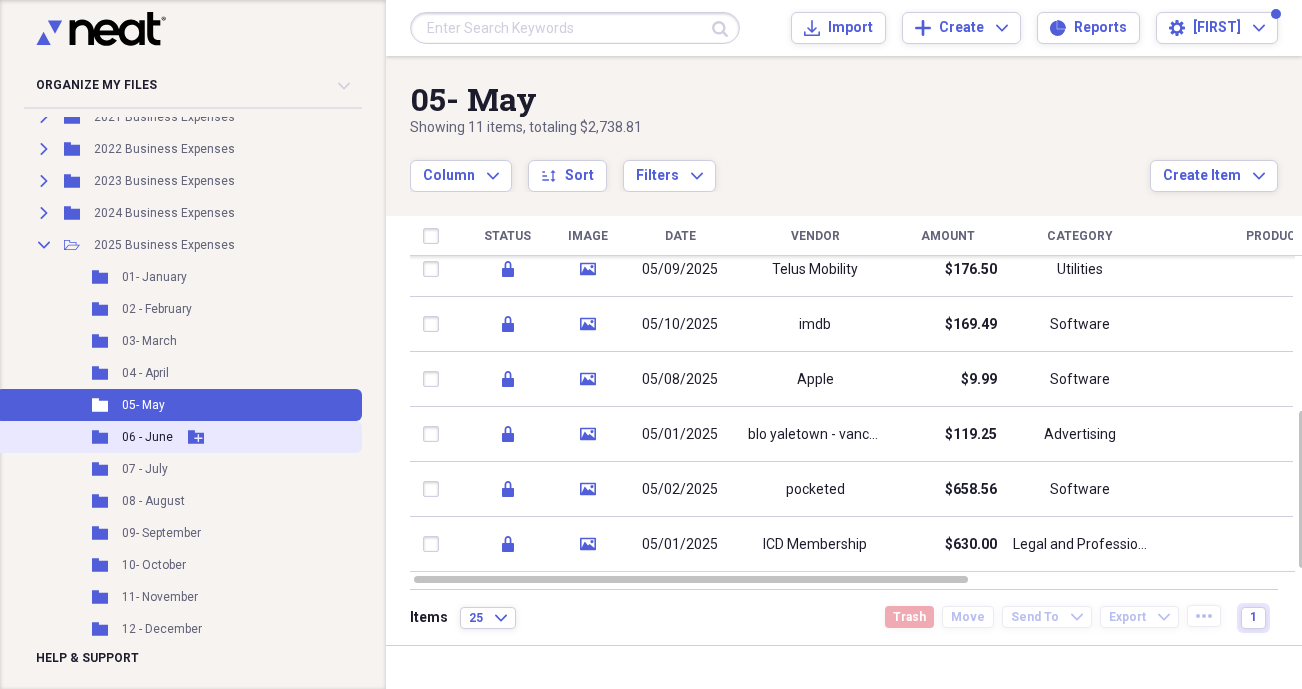 click on "06 - June" at bounding box center (147, 437) 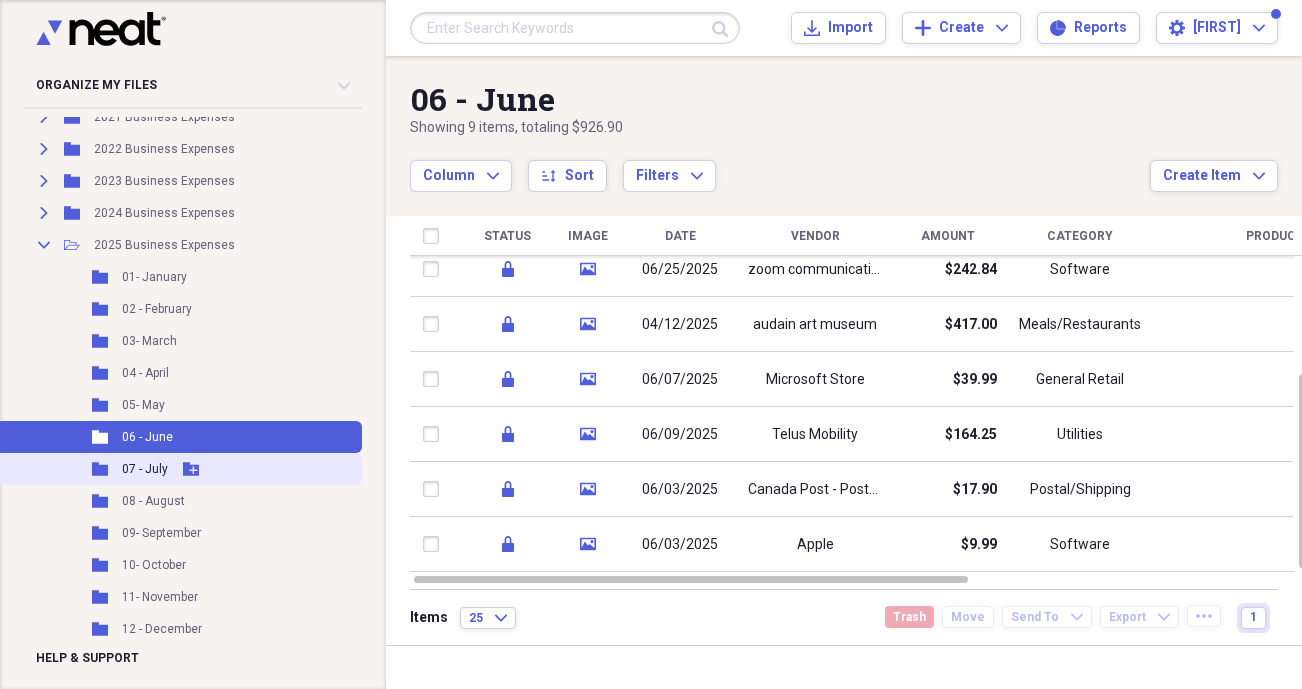 click on "07 - July" at bounding box center (145, 469) 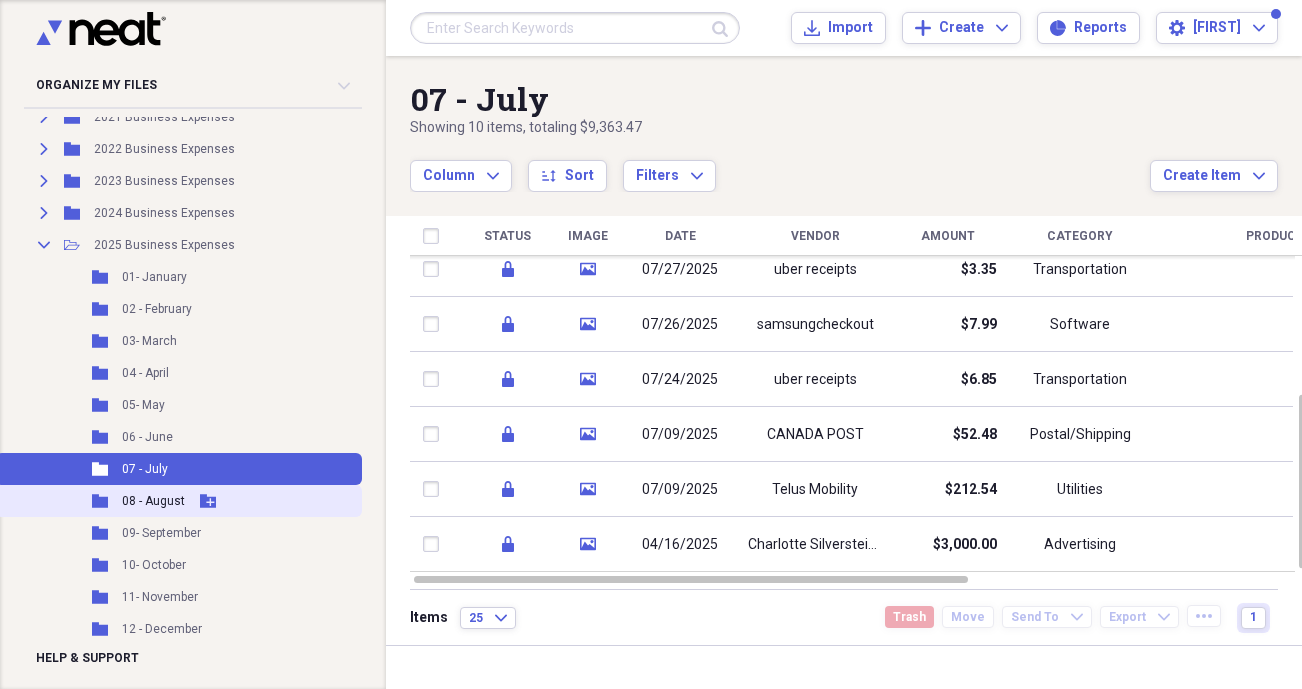 click on "08 - August" at bounding box center (153, 501) 